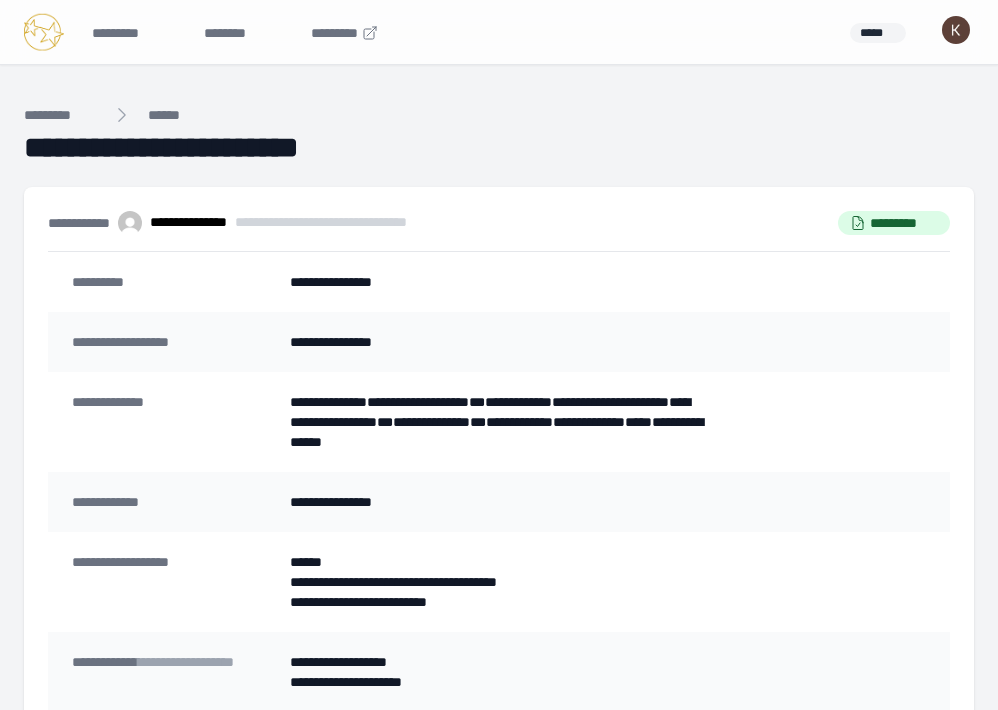 scroll, scrollTop: 261, scrollLeft: 0, axis: vertical 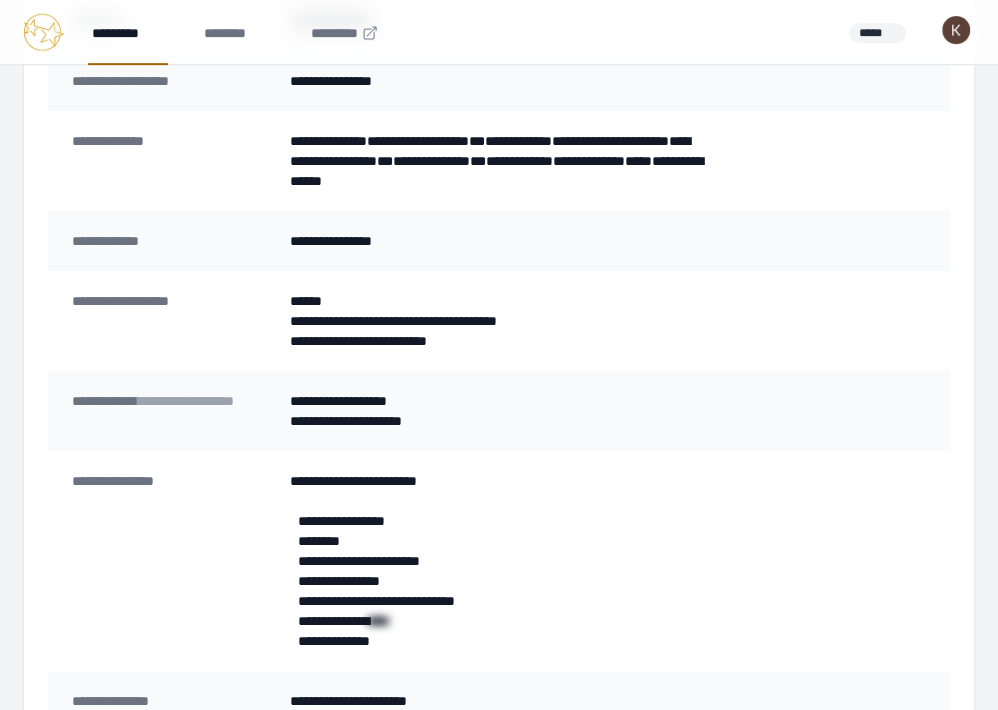 click on "*********" at bounding box center [128, 32] 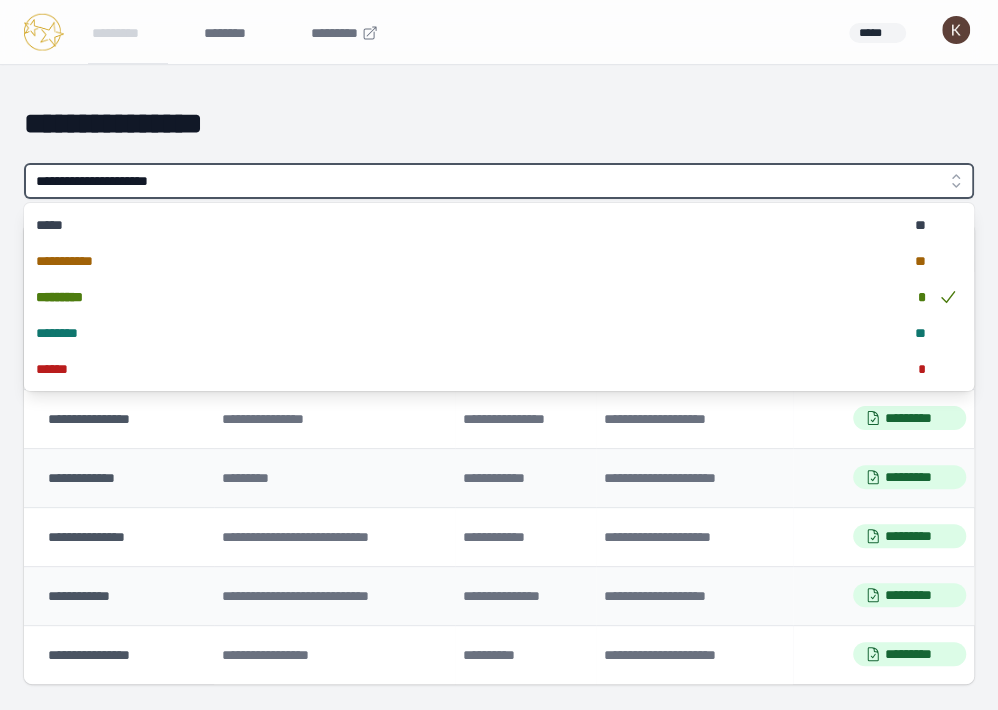 click on "**********" at bounding box center (499, 181) 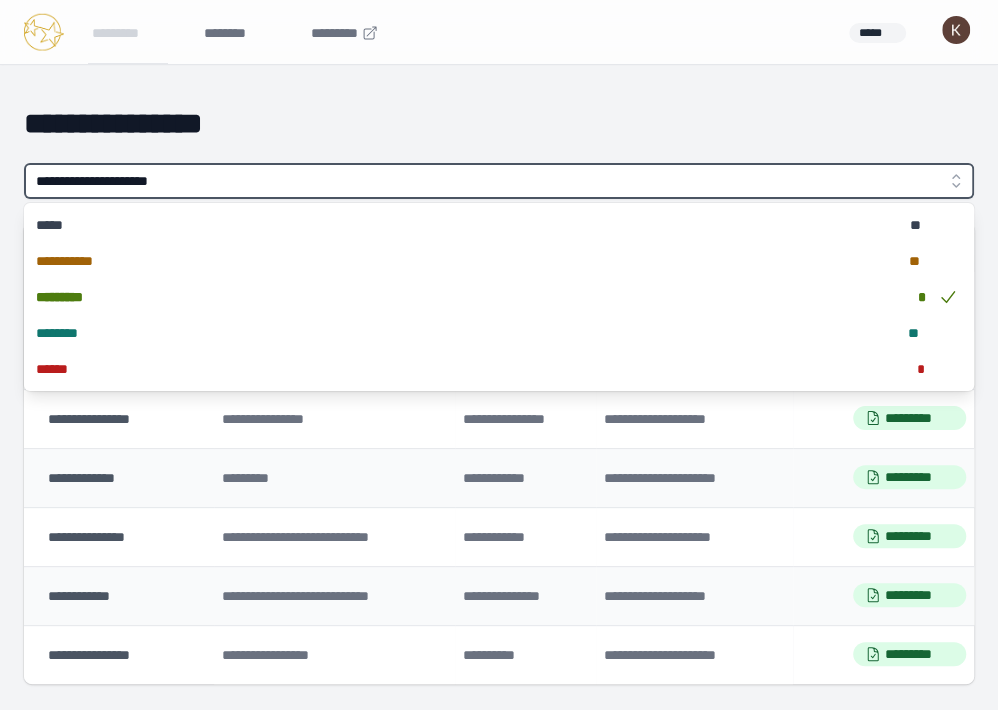type on "**********" 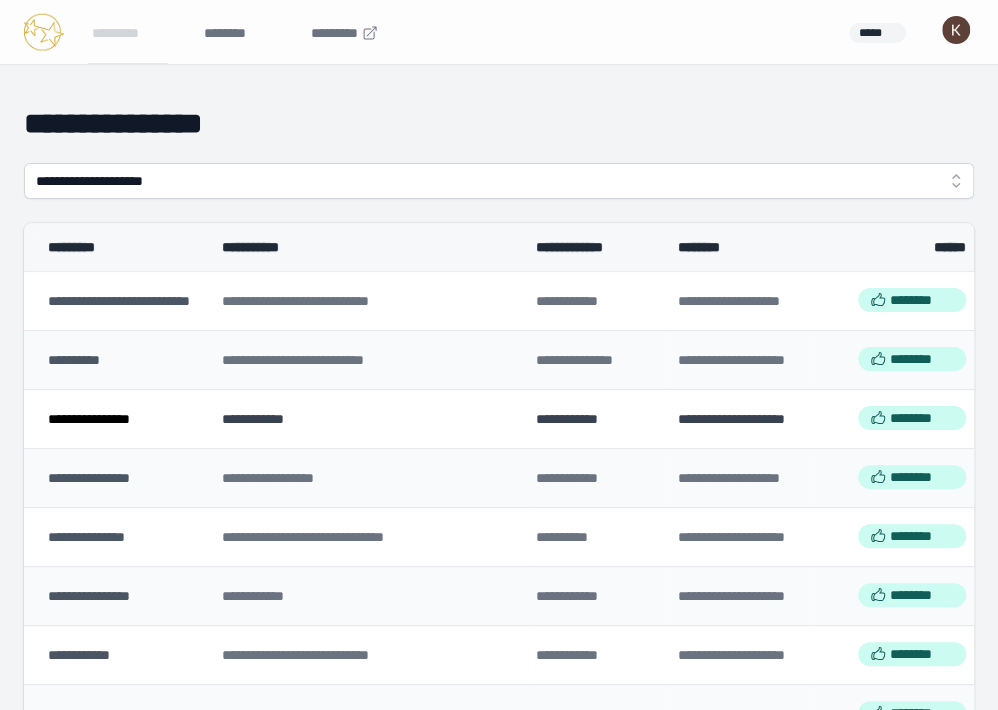 click on "**********" at bounding box center (89, 419) 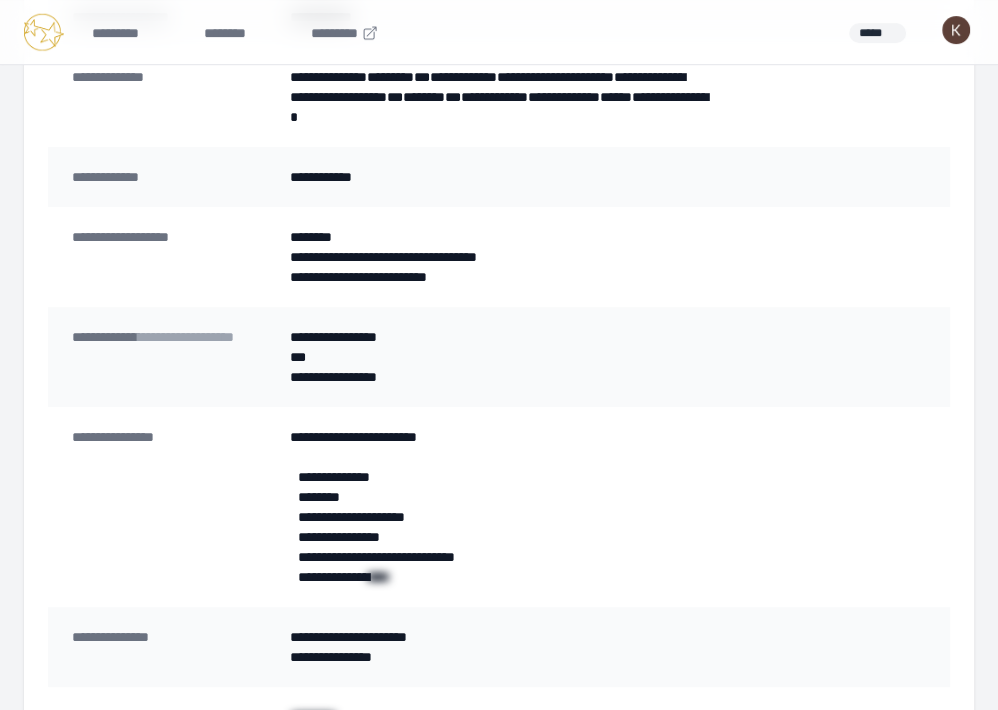 scroll, scrollTop: 322, scrollLeft: 0, axis: vertical 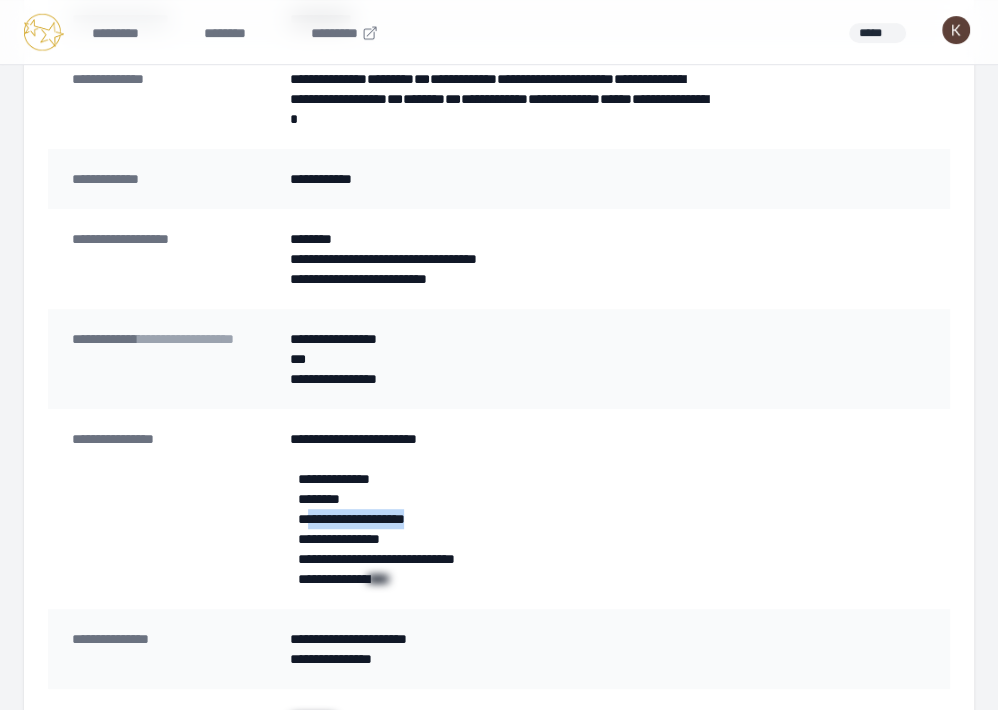 drag, startPoint x: 457, startPoint y: 519, endPoint x: 313, endPoint y: 523, distance: 144.05554 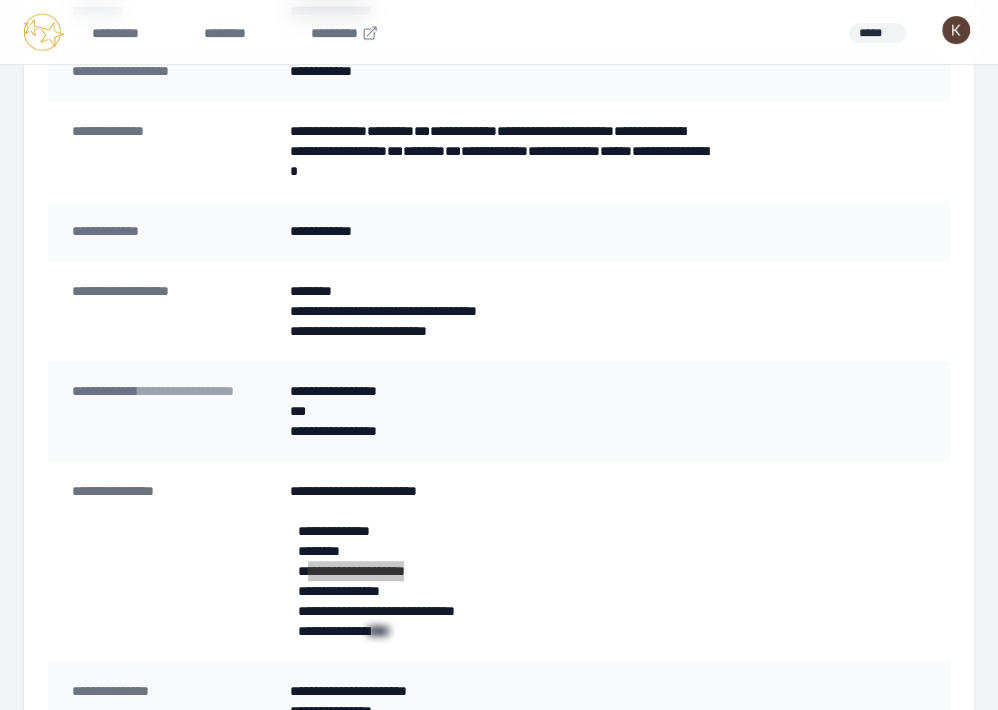 scroll, scrollTop: 275, scrollLeft: 0, axis: vertical 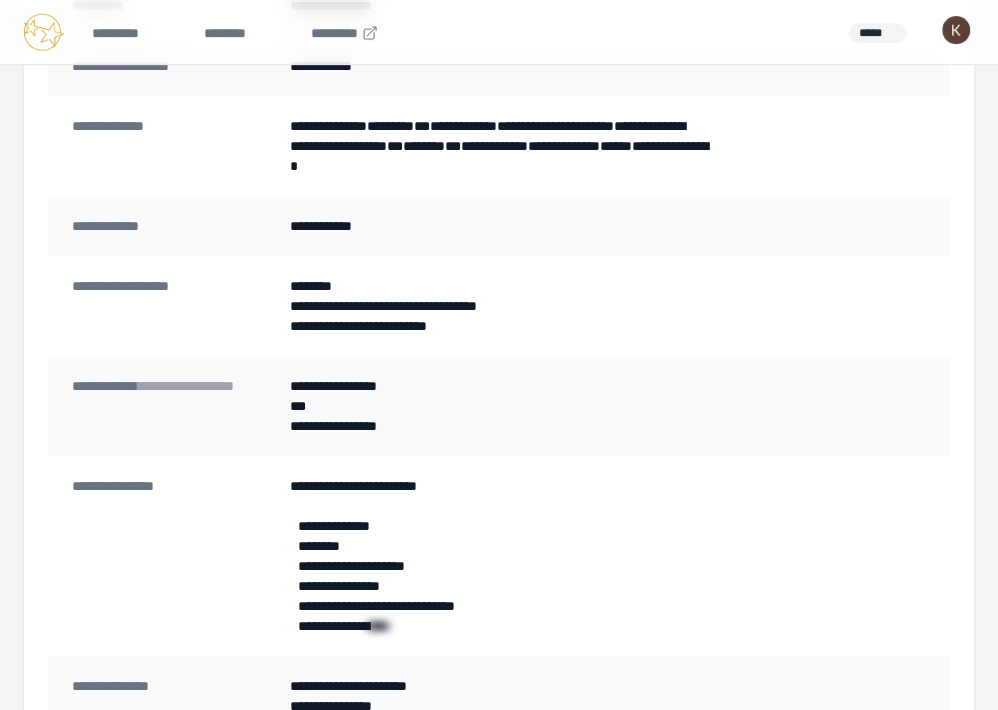 click on "**********" at bounding box center [498, 386] 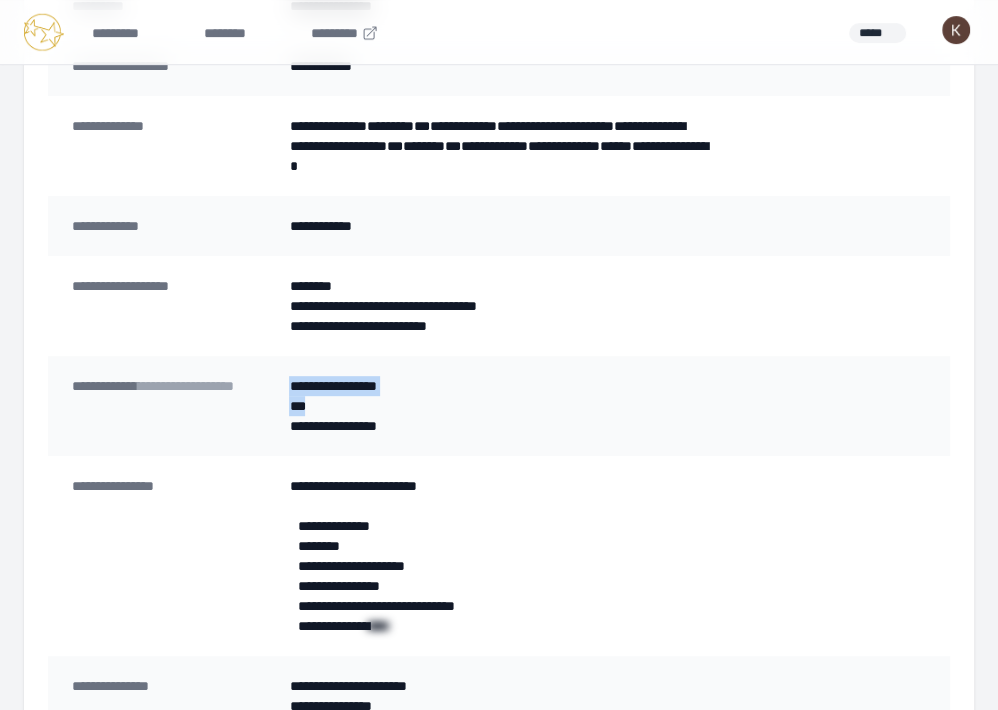 drag, startPoint x: 315, startPoint y: 408, endPoint x: 289, endPoint y: 388, distance: 32.80244 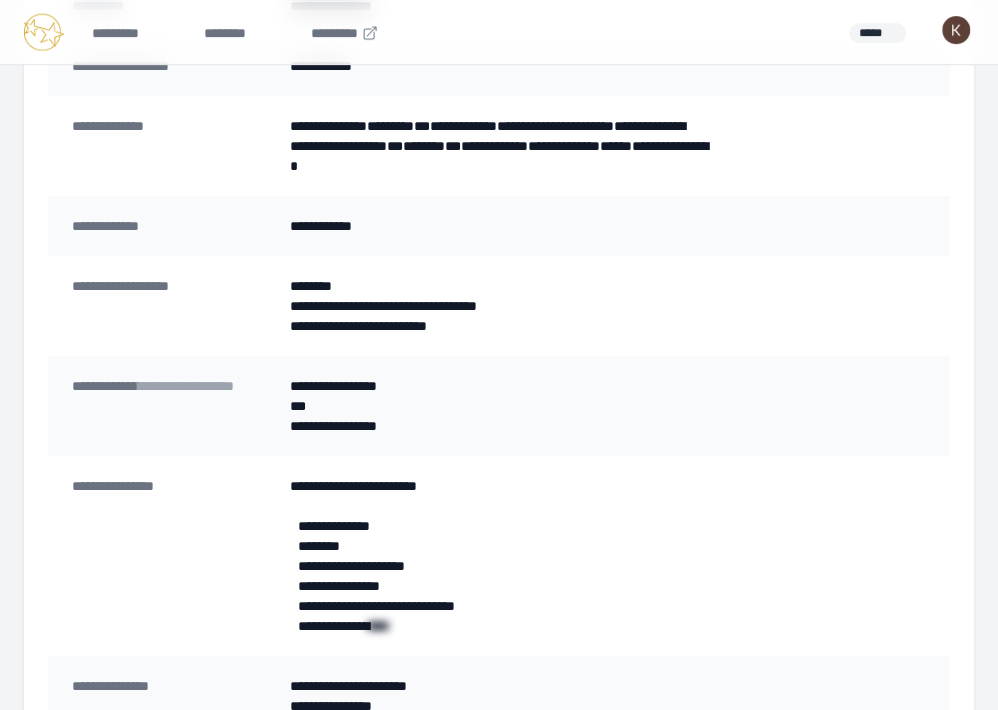 click on "**********" at bounding box center [498, 566] 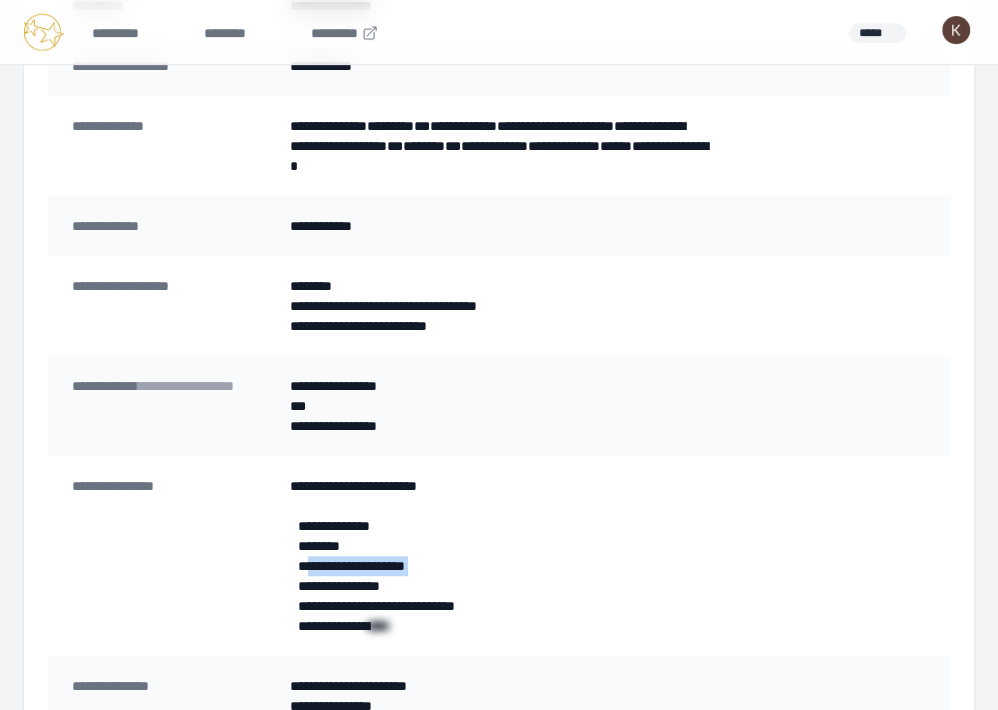drag, startPoint x: 457, startPoint y: 566, endPoint x: 322, endPoint y: 567, distance: 135.00371 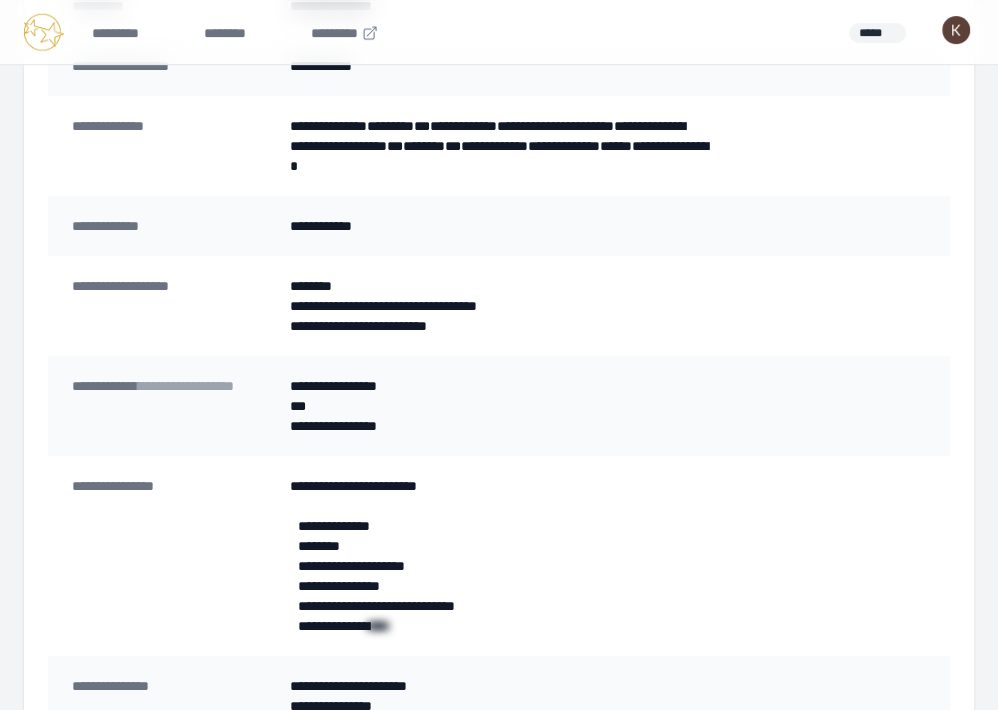 click on "**********" at bounding box center (498, 566) 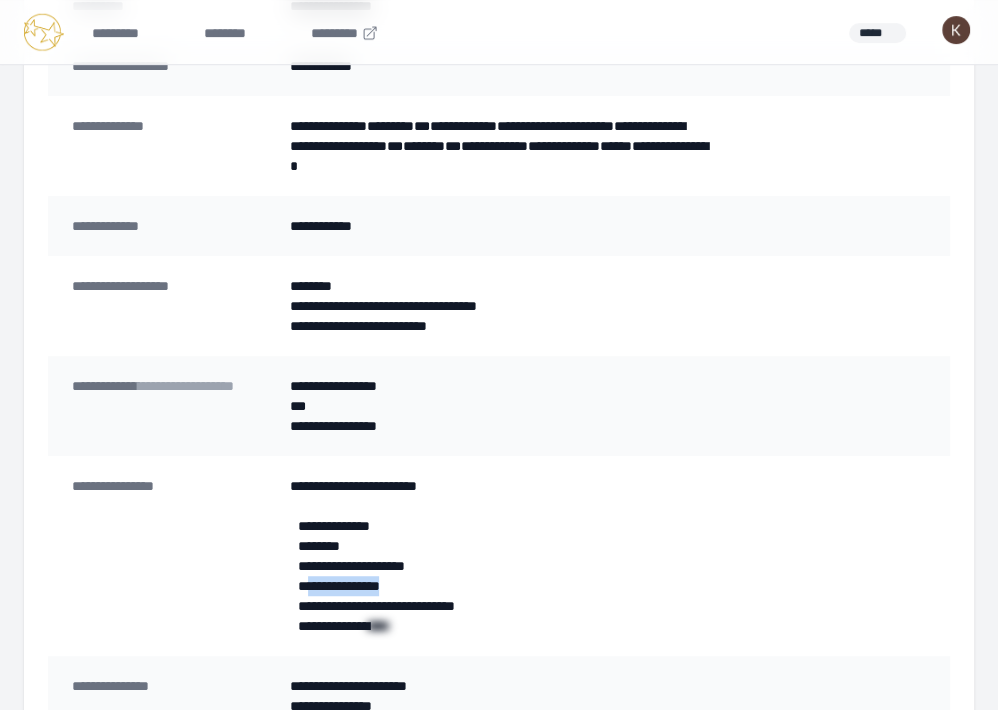 drag, startPoint x: 417, startPoint y: 584, endPoint x: 308, endPoint y: 585, distance: 109.004585 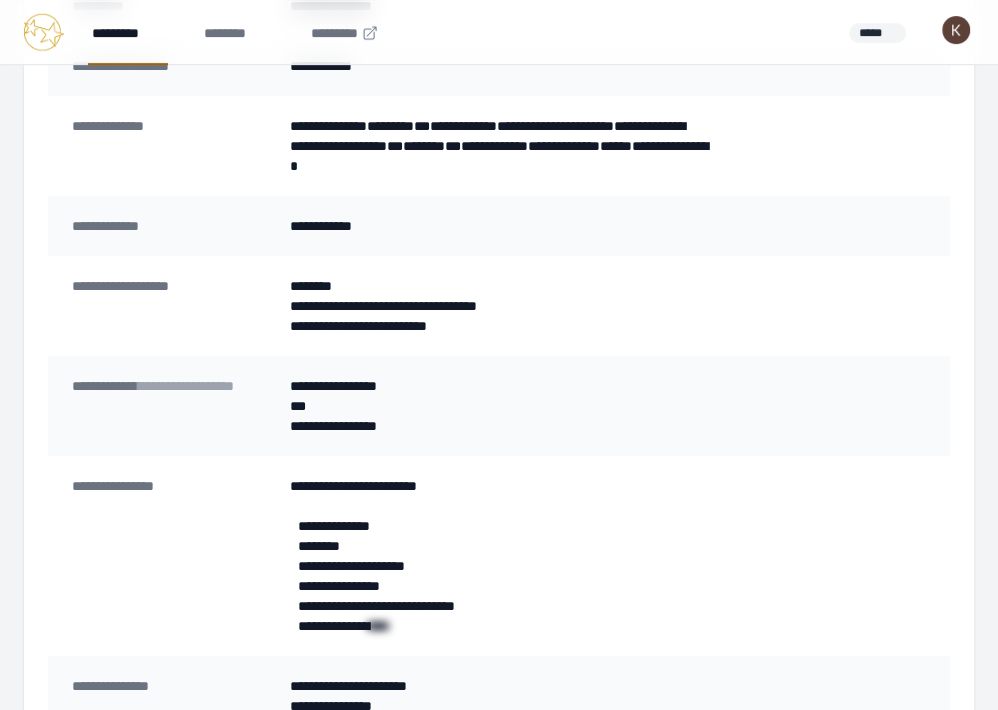 click on "*********" at bounding box center [128, 32] 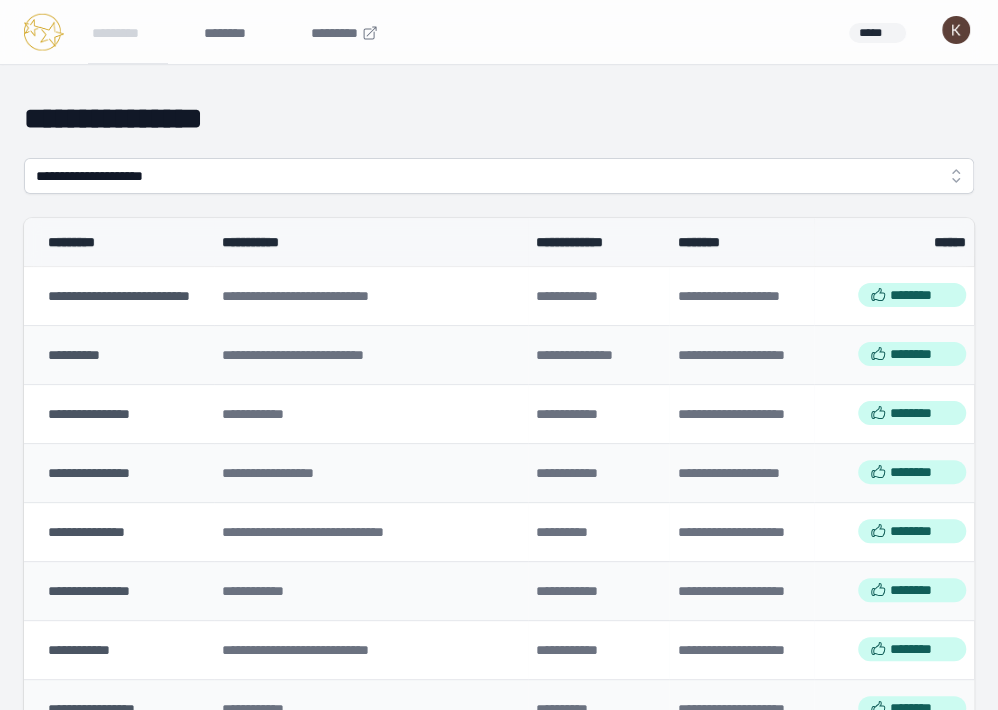 scroll, scrollTop: 6, scrollLeft: 0, axis: vertical 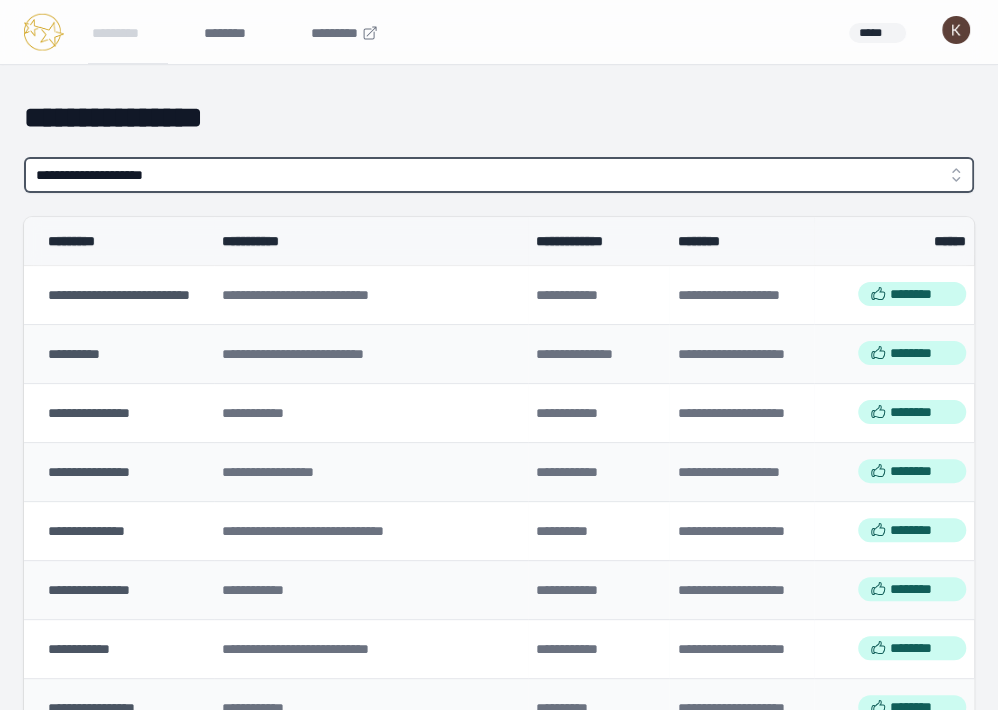 click on "**********" at bounding box center [499, 175] 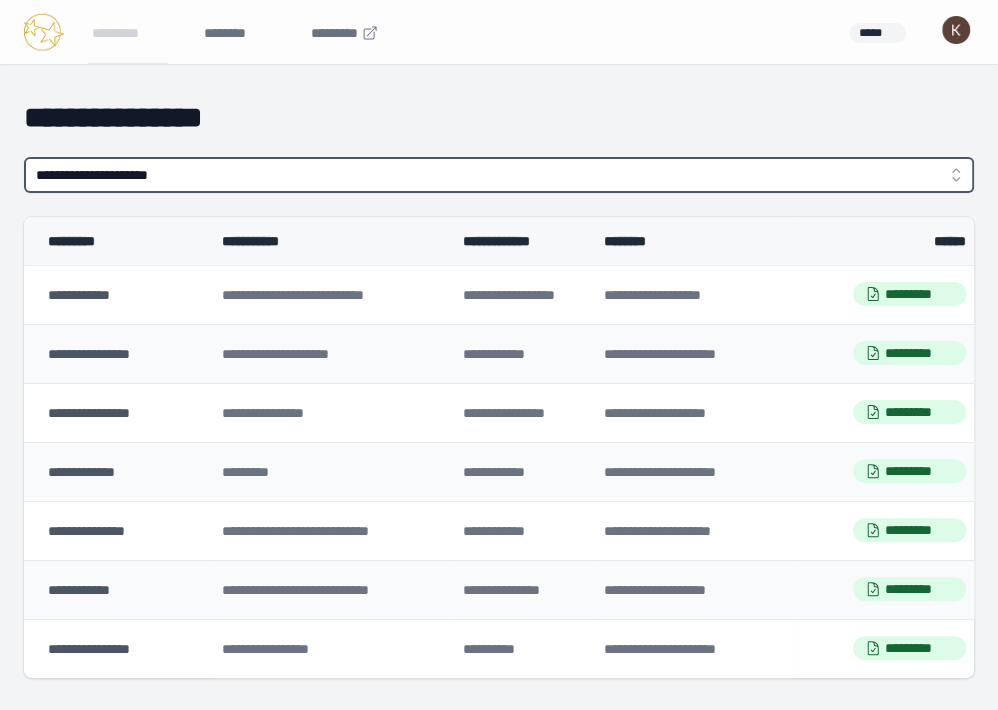 click on "**********" at bounding box center [499, 175] 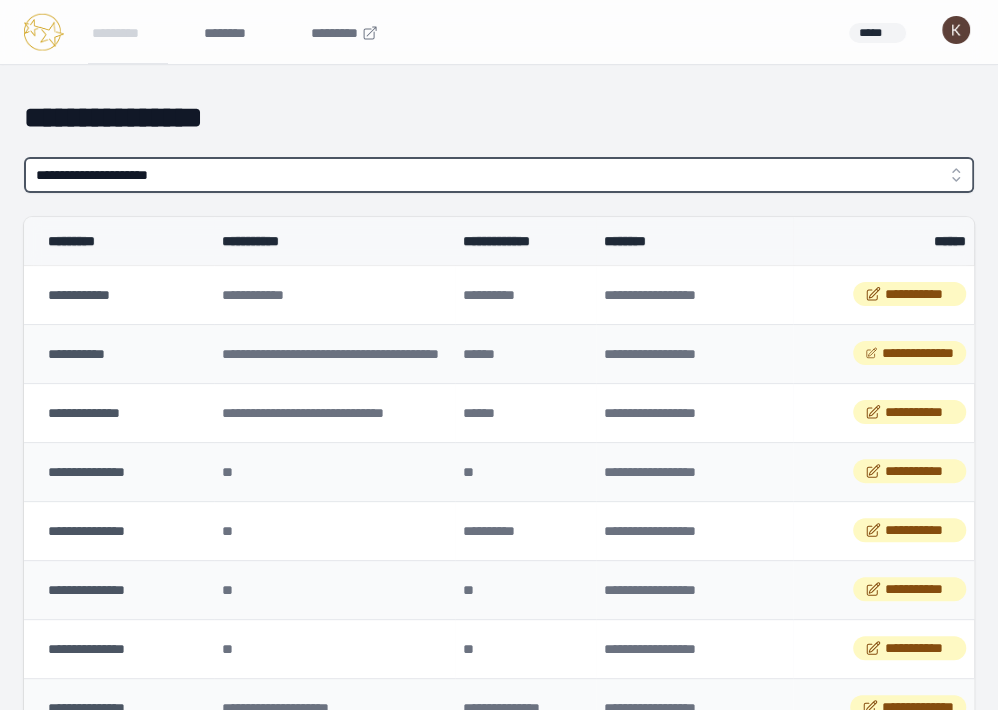 type on "**********" 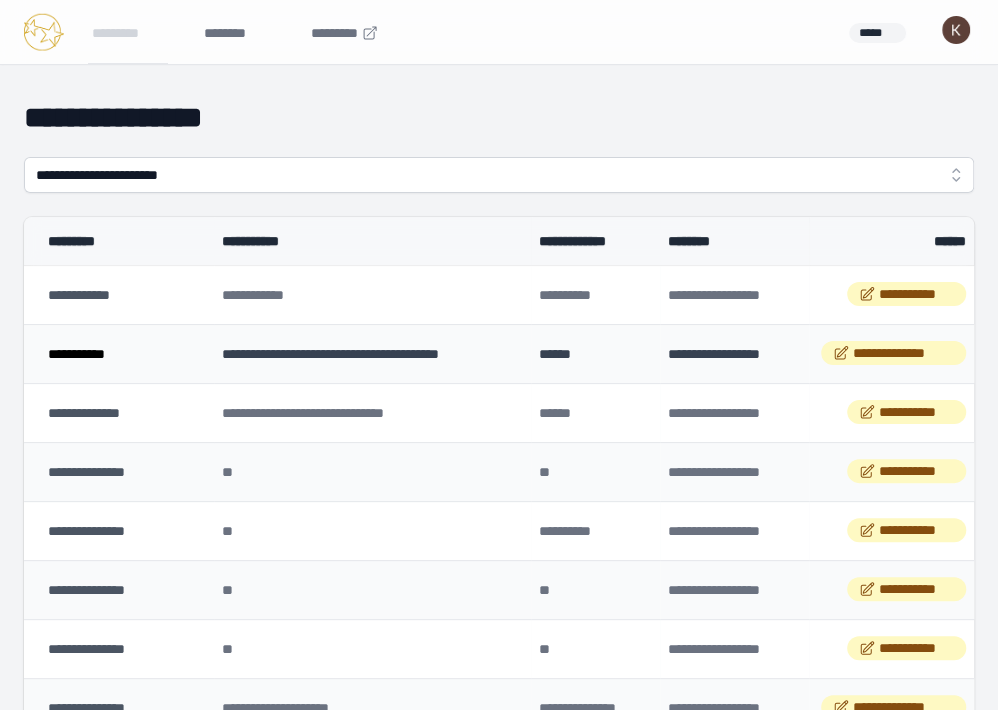 click on "**********" at bounding box center (76, 354) 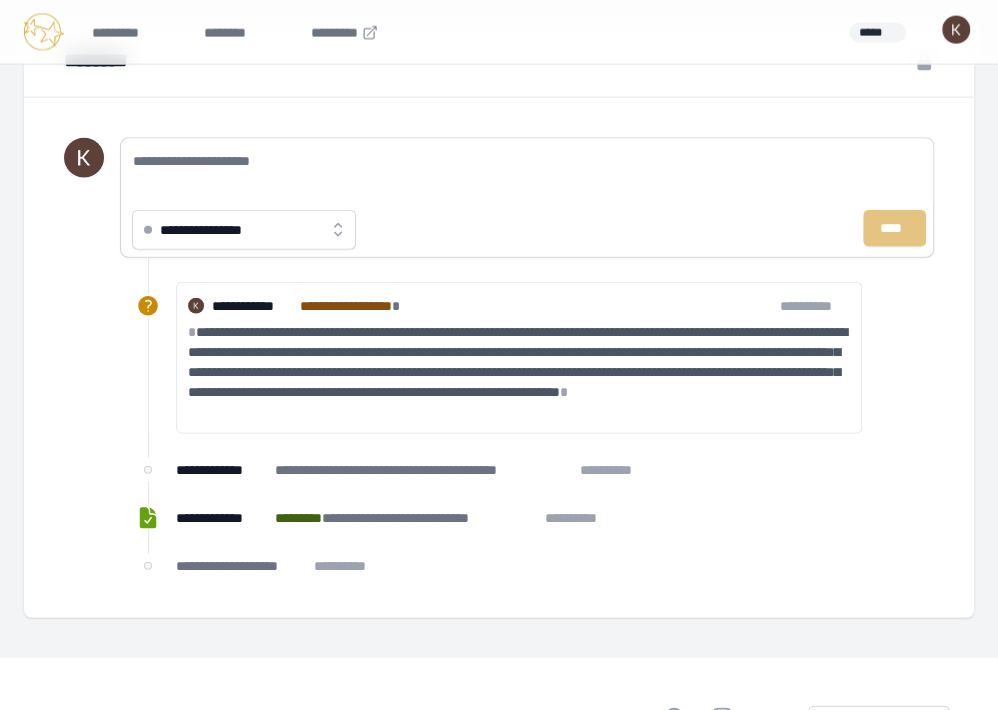 scroll, scrollTop: 2043, scrollLeft: 0, axis: vertical 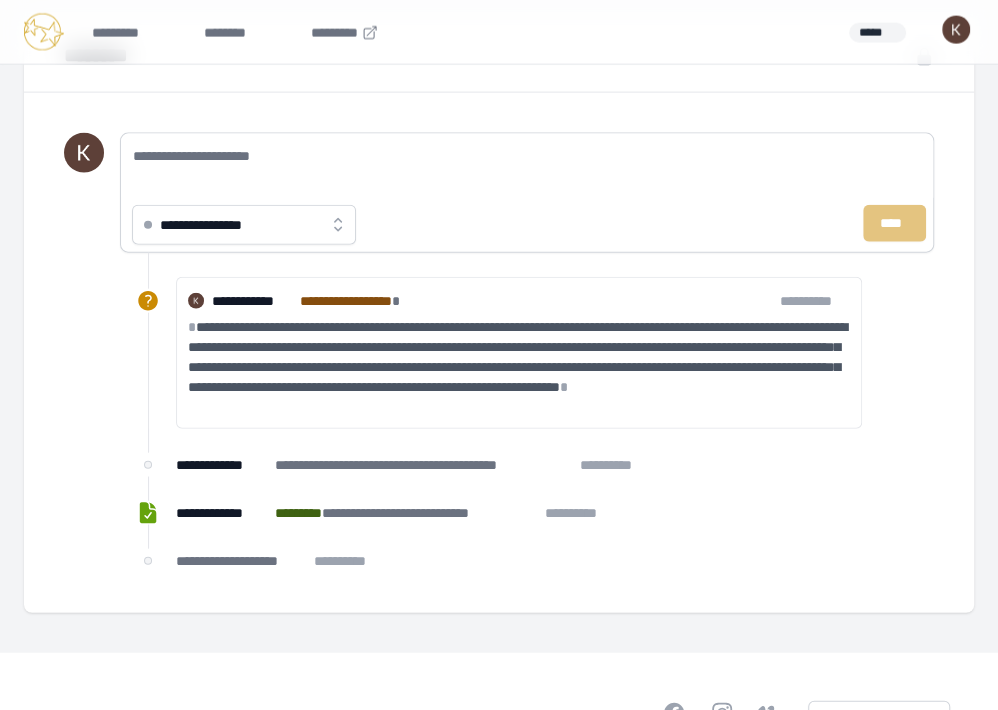 click on "**********" at bounding box center (244, 225) 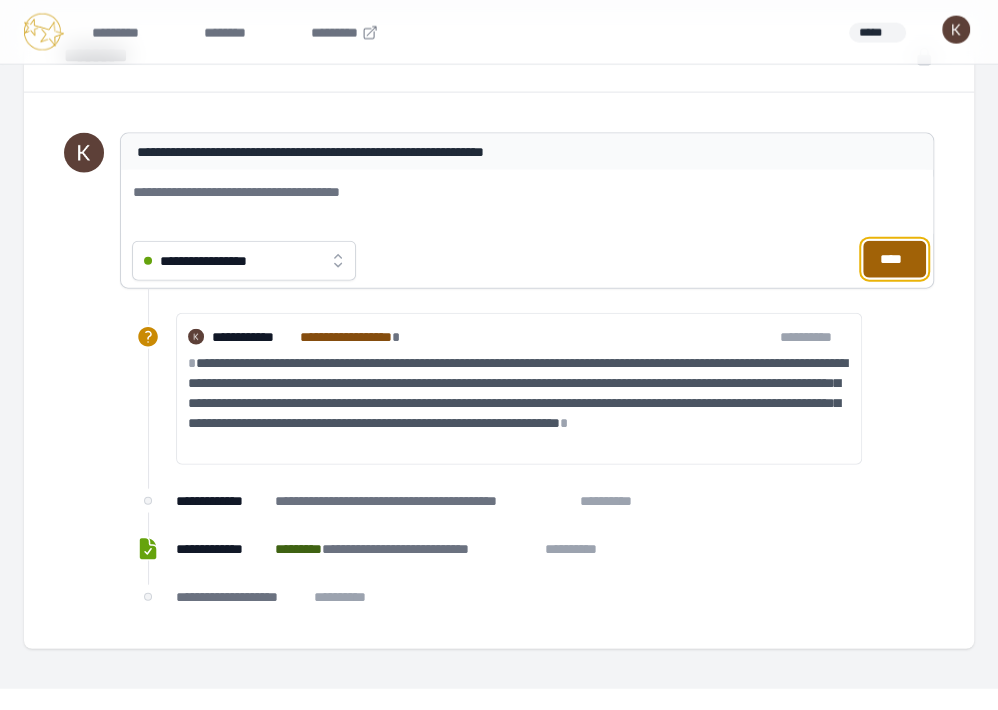click on "****" at bounding box center [894, 259] 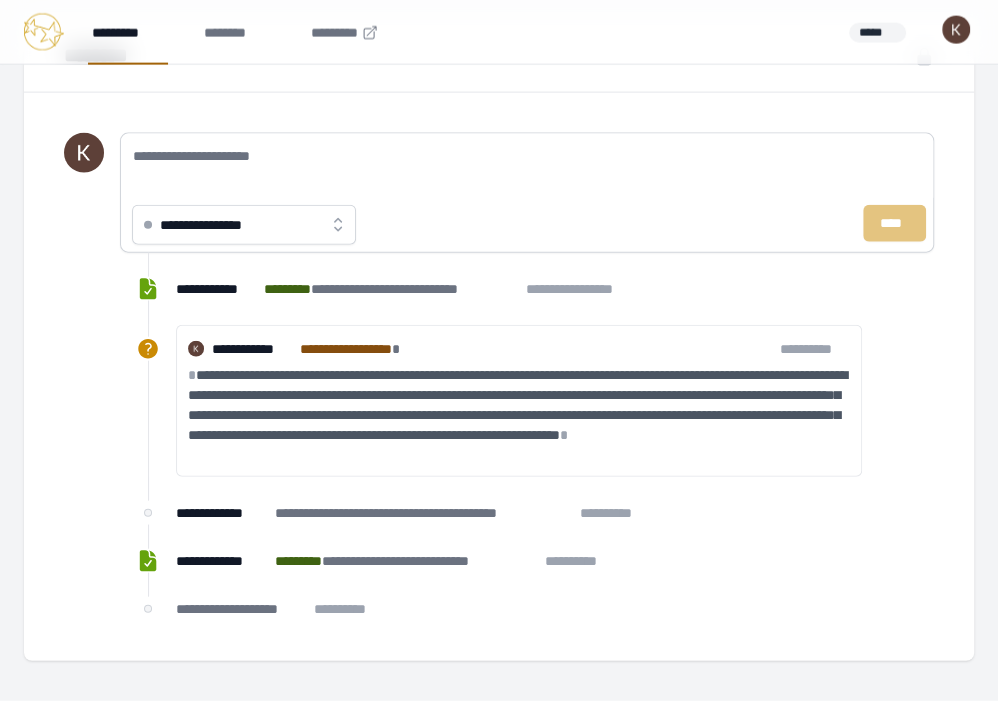 click on "*********" at bounding box center [128, 32] 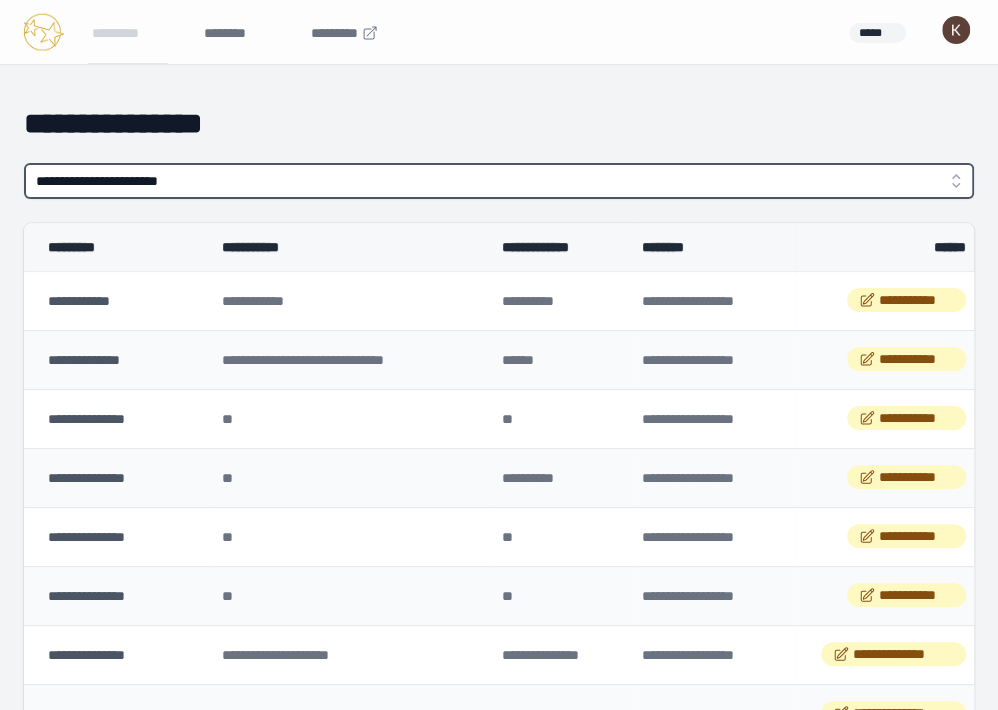 click on "**********" at bounding box center [499, 181] 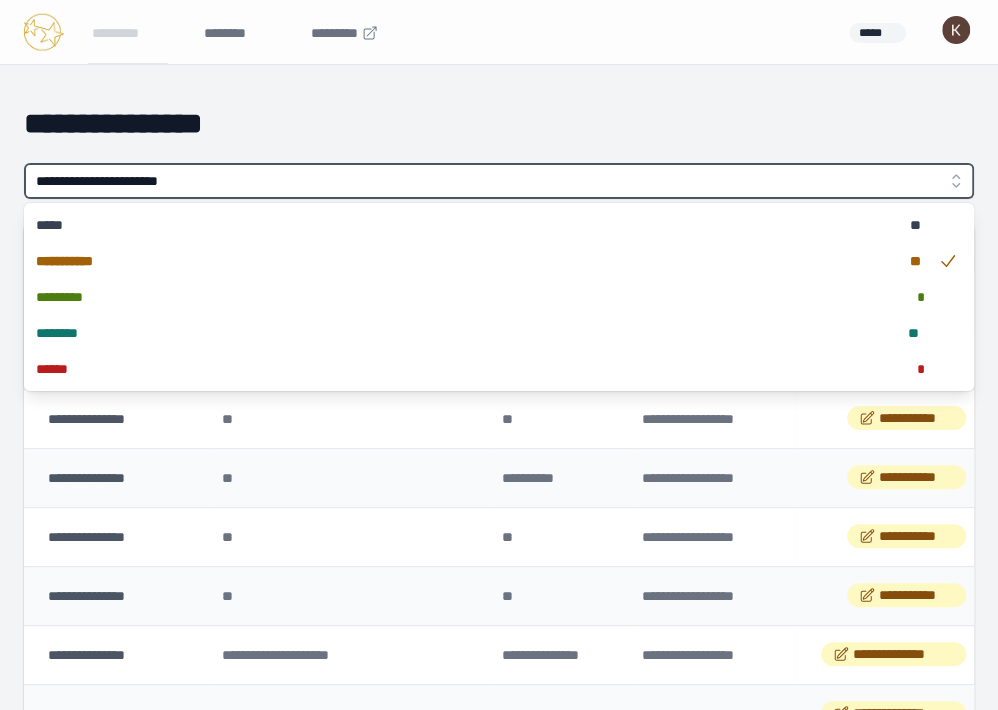 type on "**********" 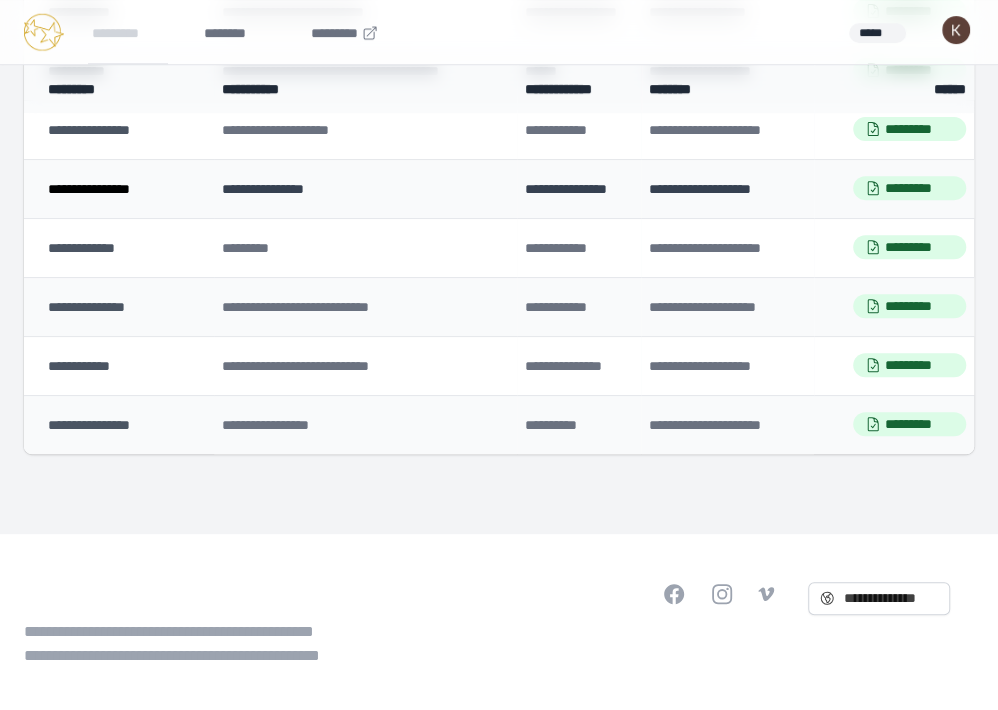 scroll, scrollTop: 325, scrollLeft: 0, axis: vertical 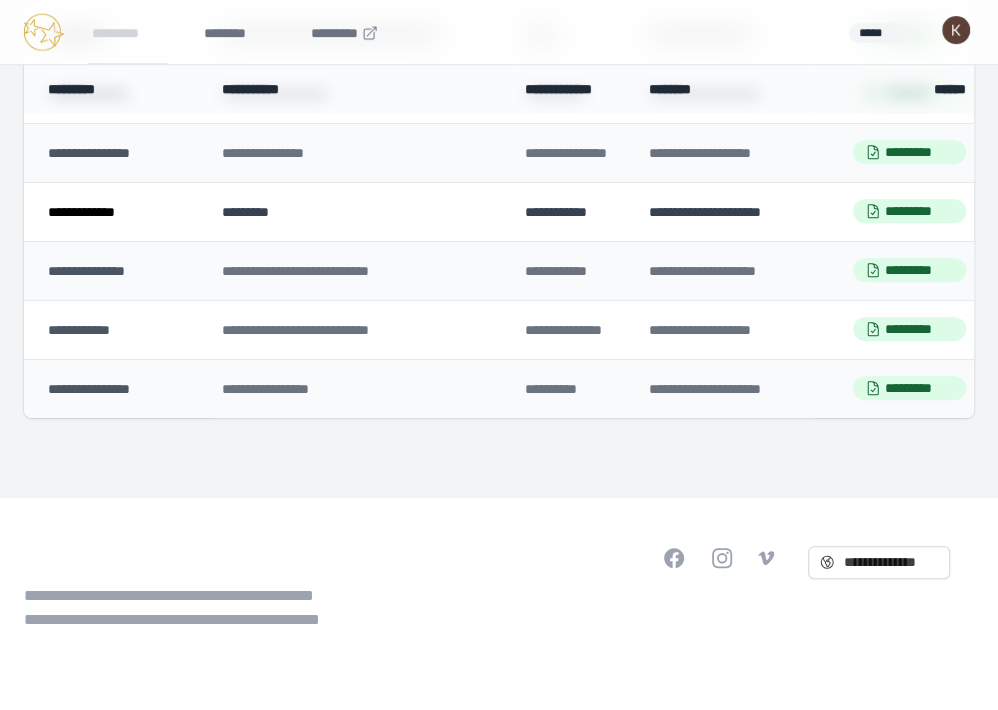 click on "**********" at bounding box center [81, 212] 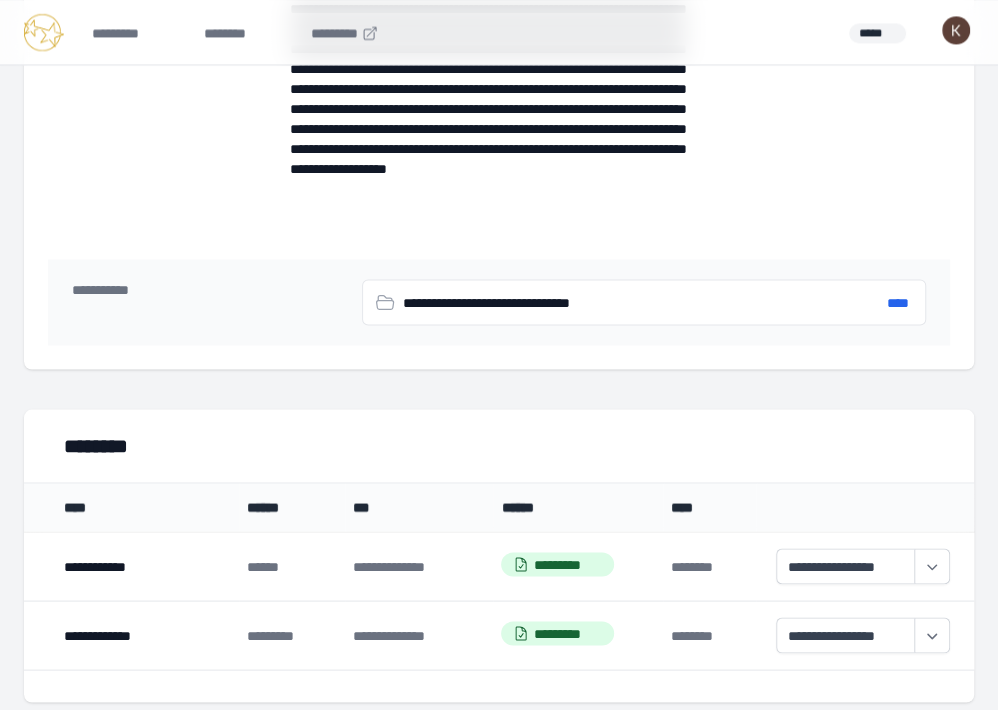 scroll, scrollTop: 1468, scrollLeft: 0, axis: vertical 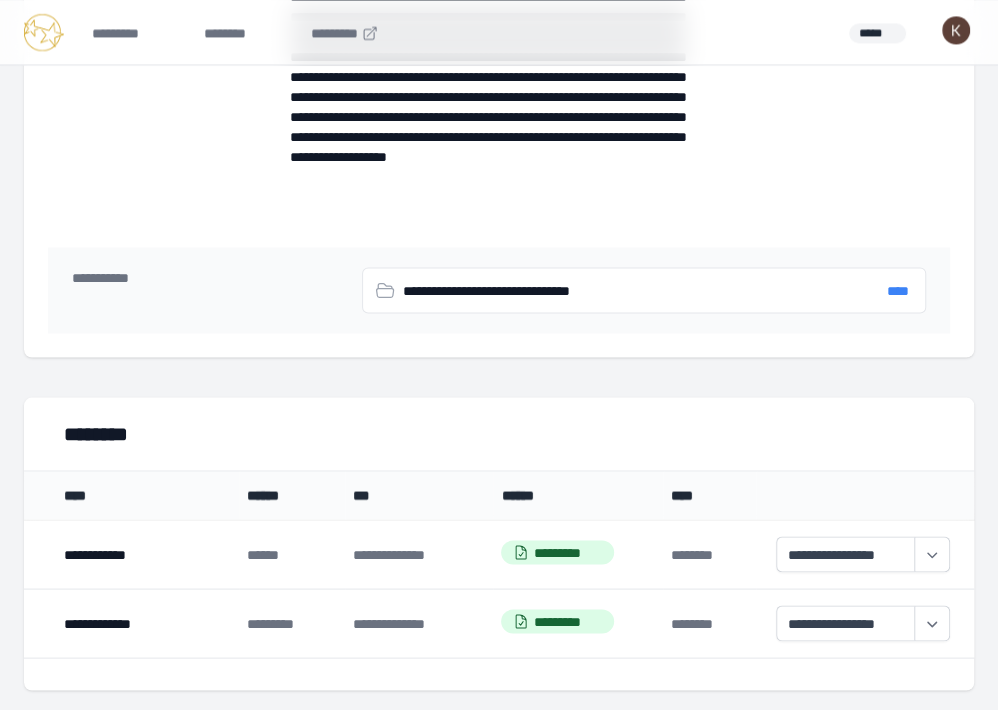 click on "****" at bounding box center (898, 290) 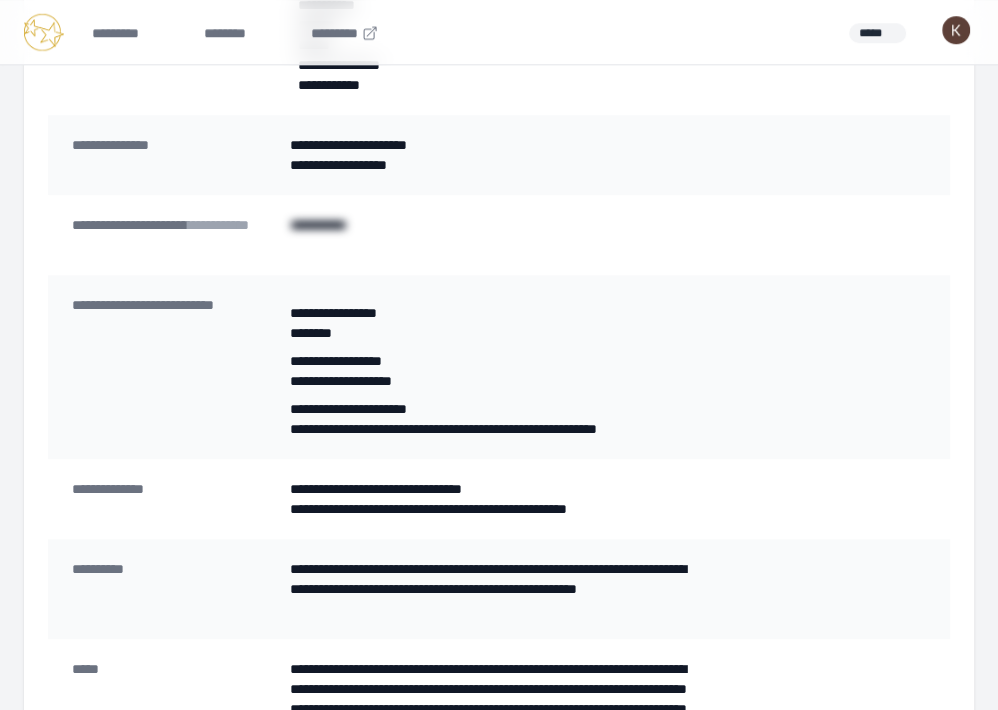 scroll, scrollTop: 779, scrollLeft: 0, axis: vertical 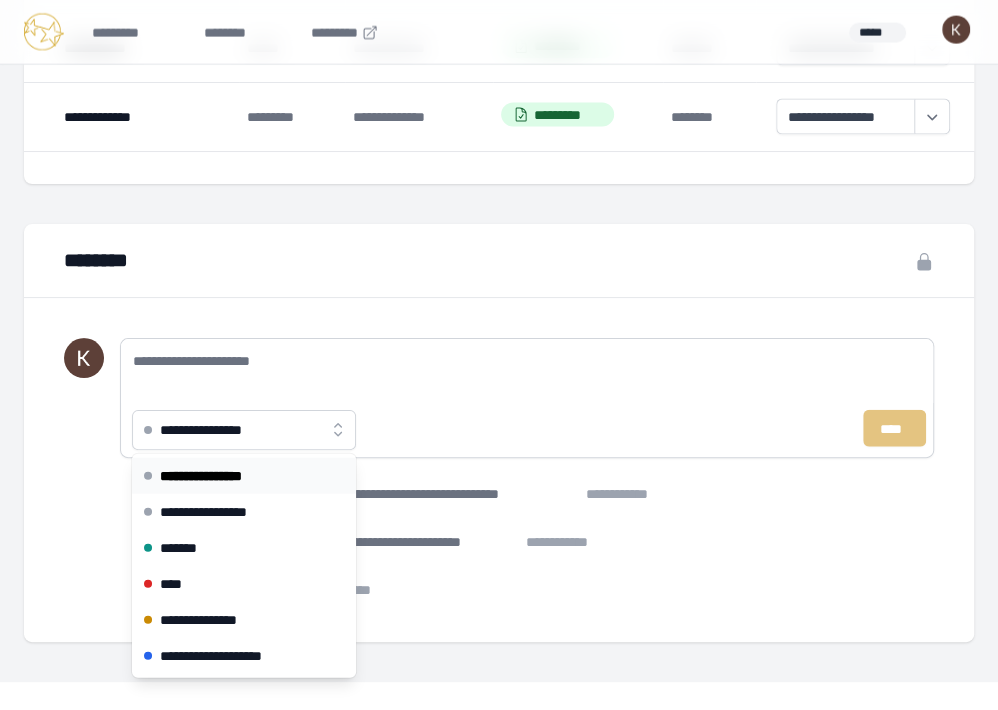click on "**********" at bounding box center (244, 430) 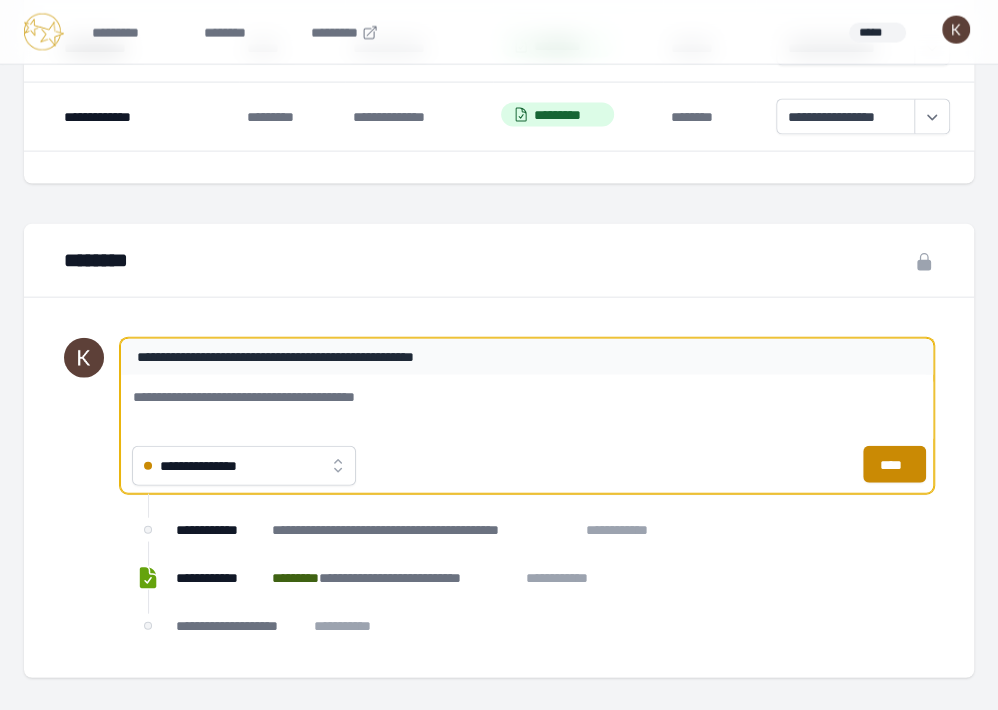 click on "**********" at bounding box center [527, 407] 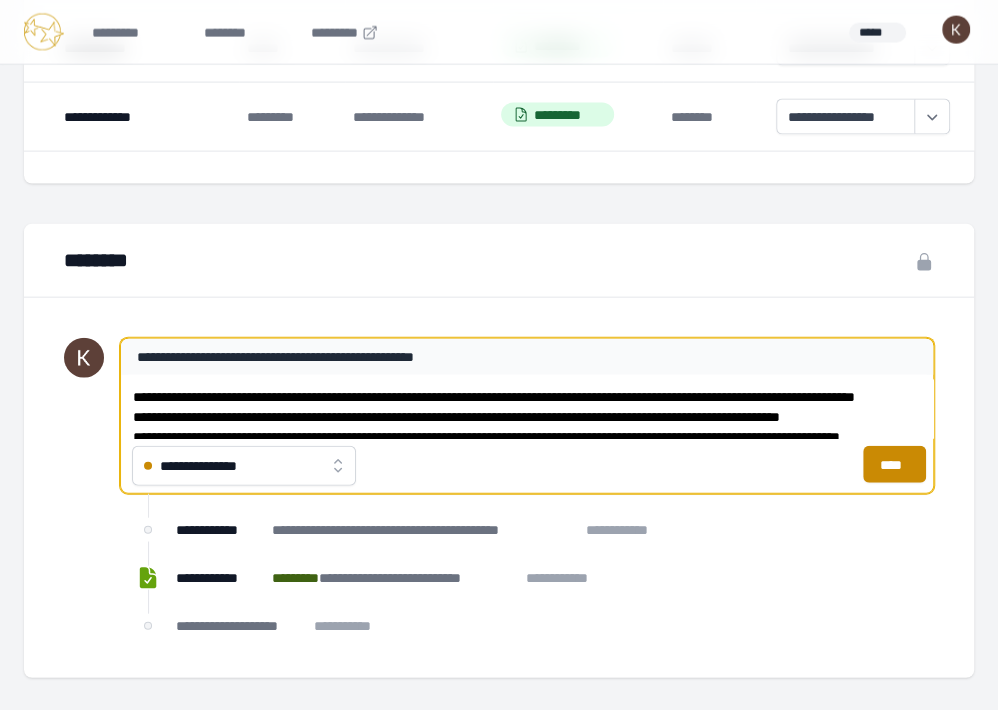 scroll, scrollTop: 0, scrollLeft: 0, axis: both 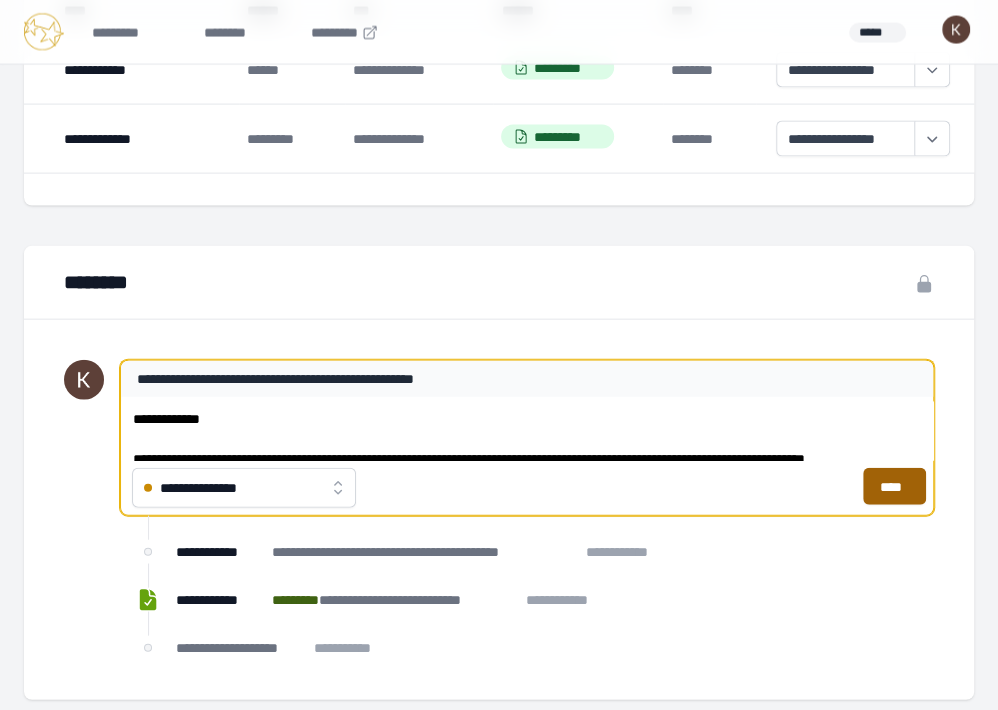 type on "**********" 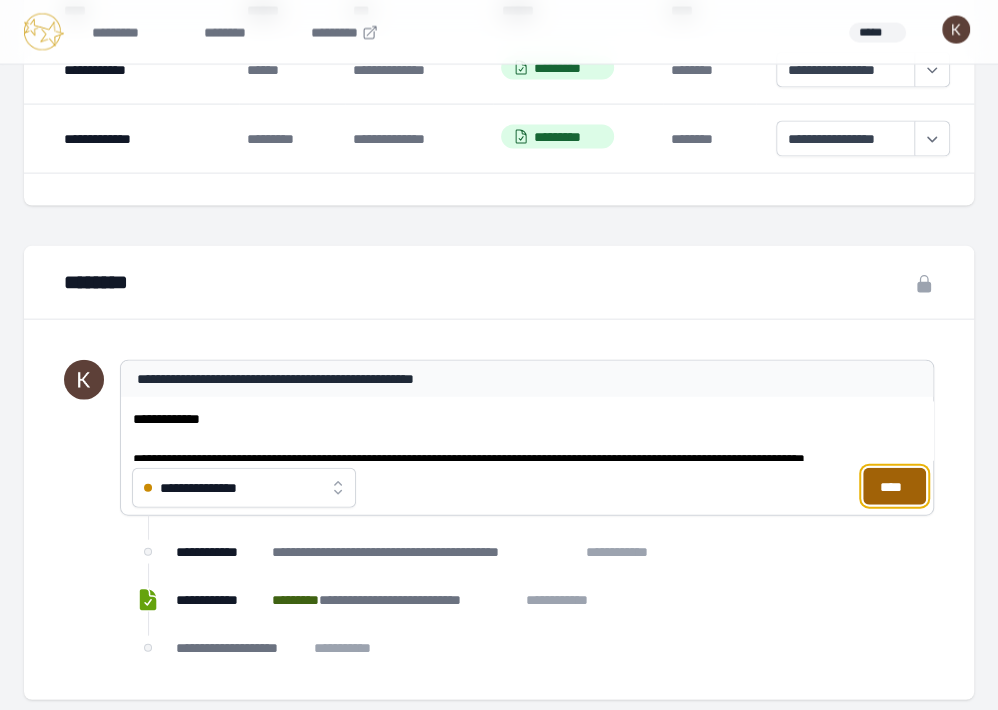 click on "****" at bounding box center [894, 486] 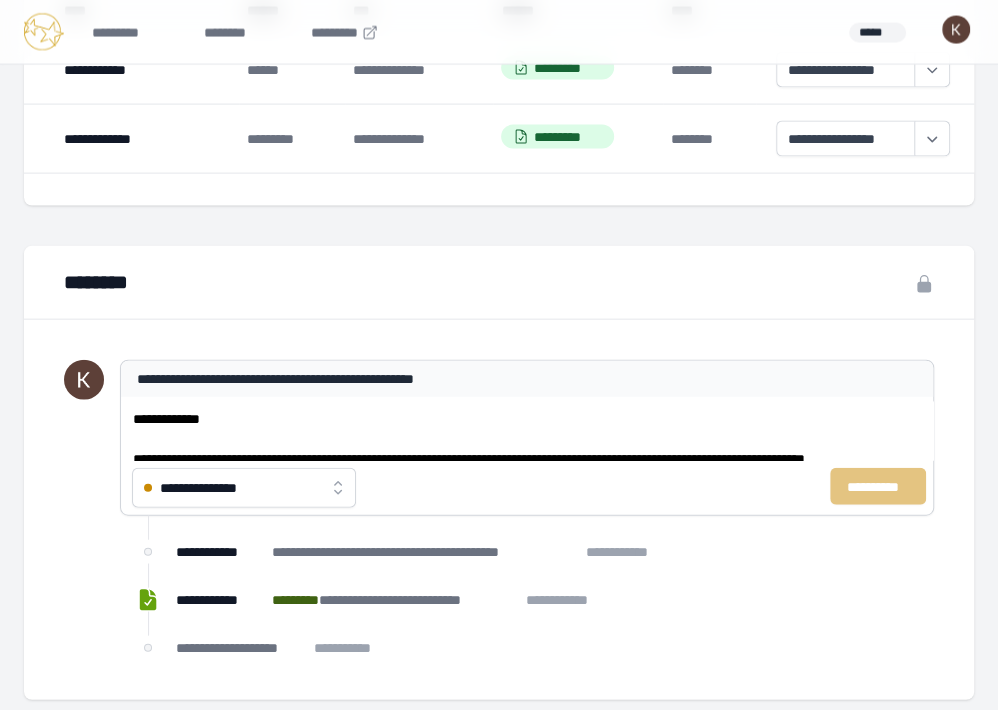 type 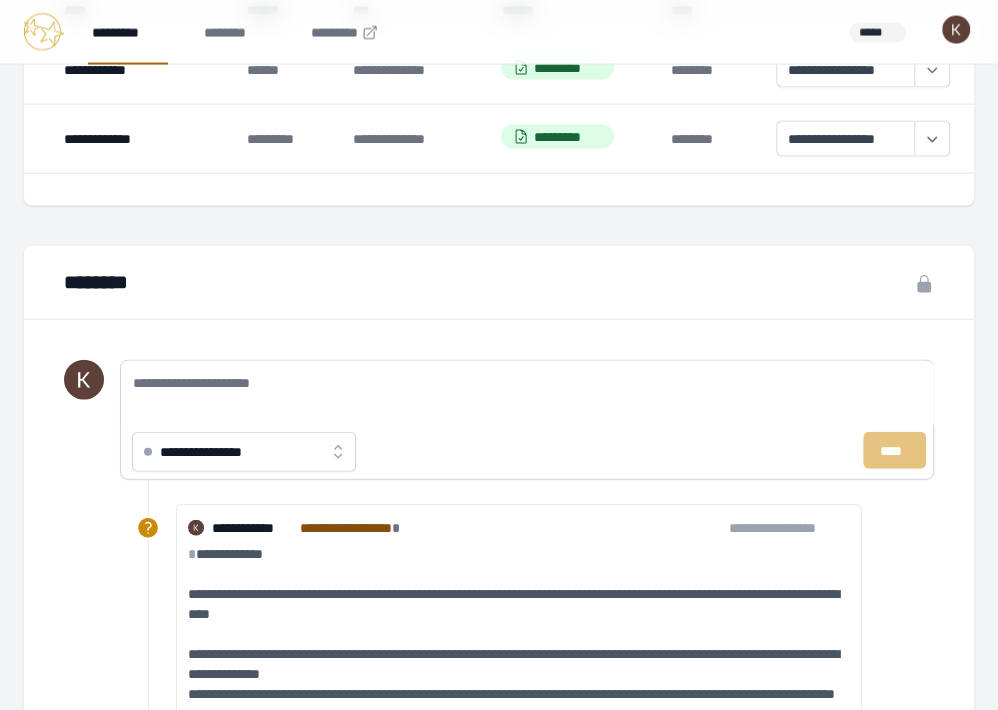 click on "*********" at bounding box center (128, 32) 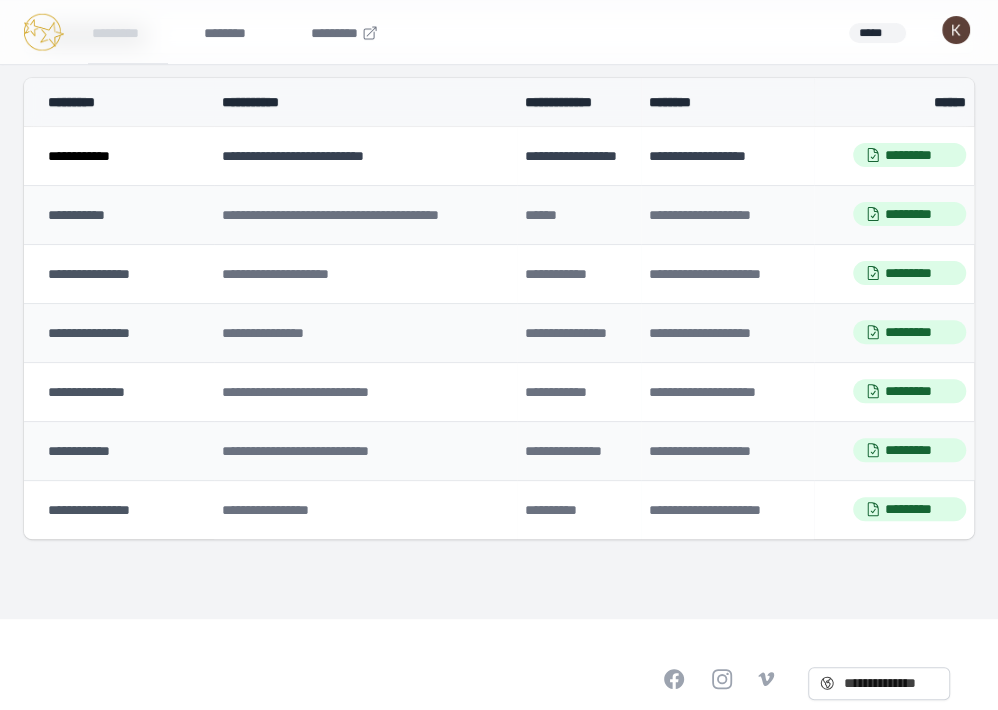scroll, scrollTop: 146, scrollLeft: 0, axis: vertical 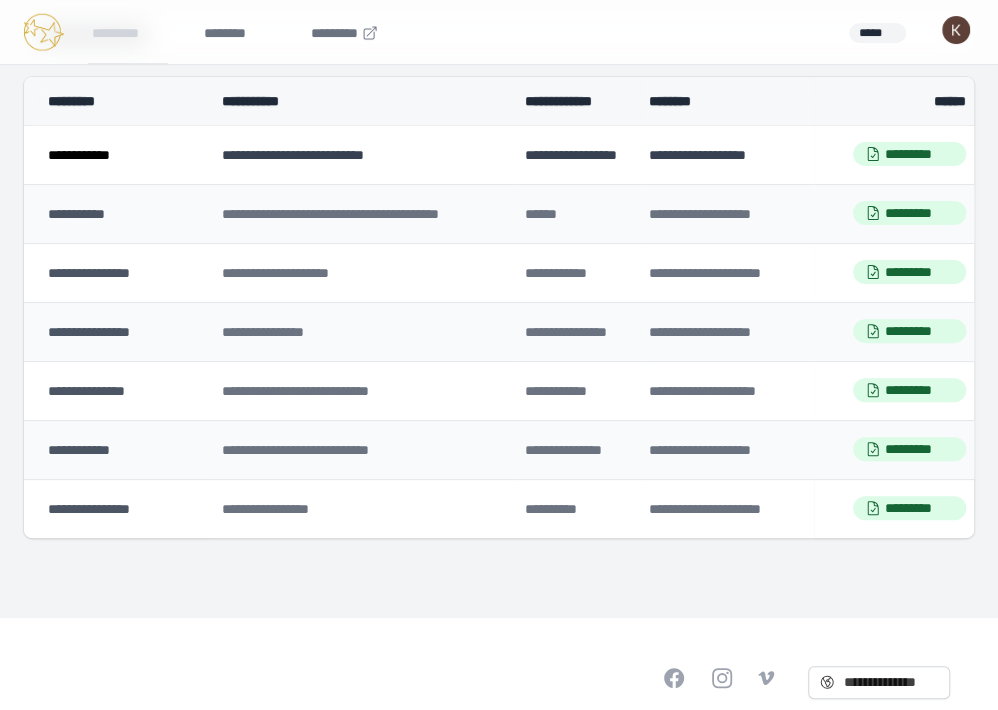 click on "**********" at bounding box center (79, 155) 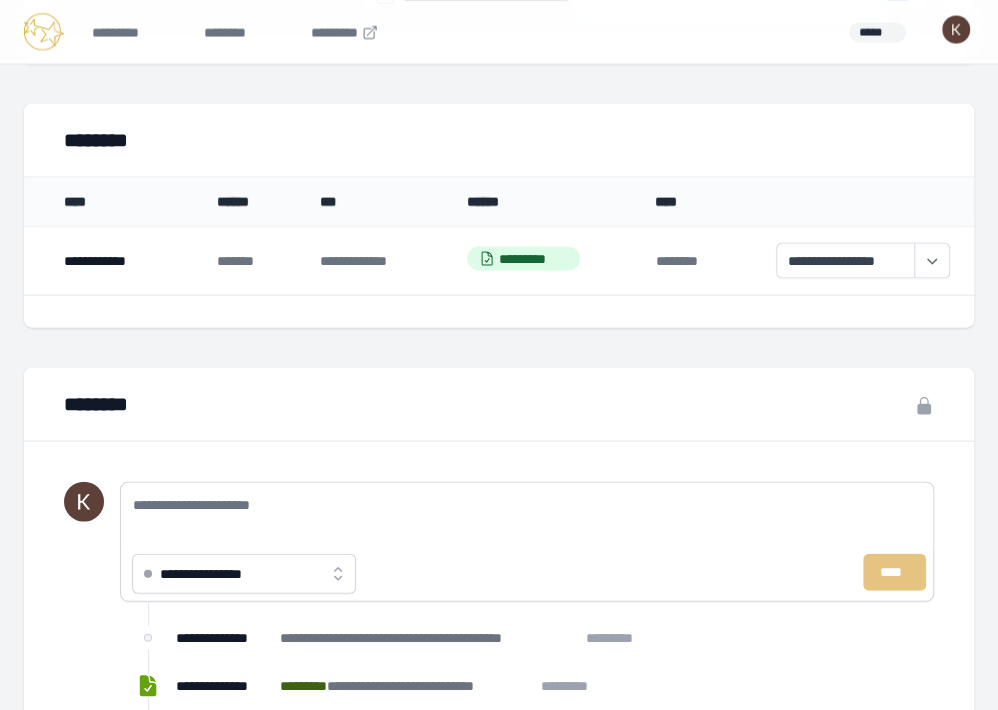 scroll, scrollTop: 1887, scrollLeft: 0, axis: vertical 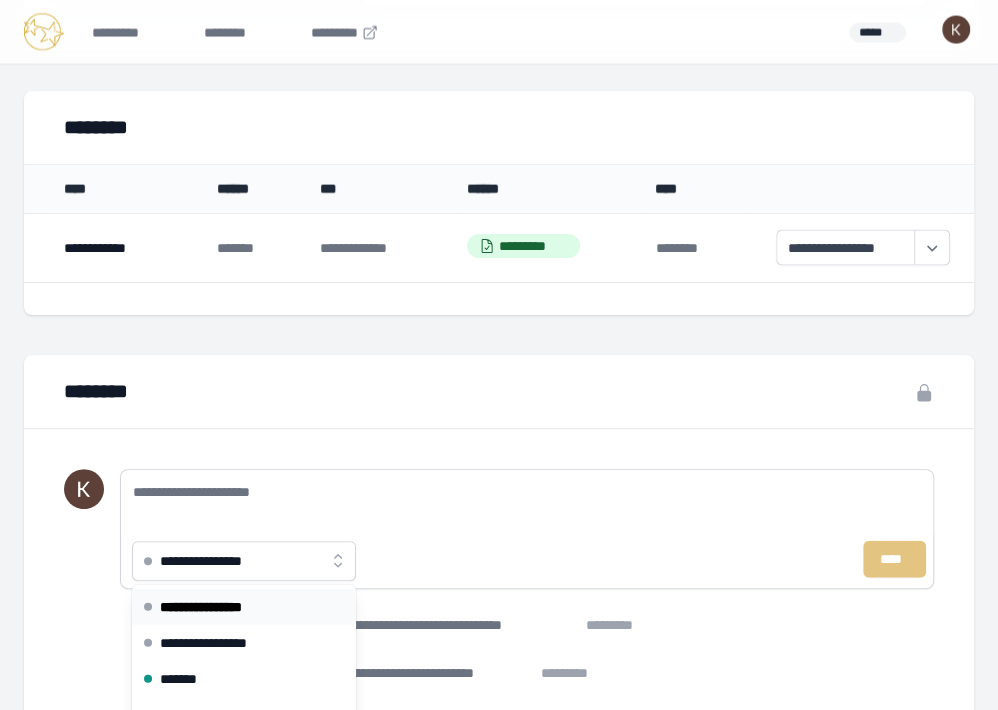 click on "**********" at bounding box center (217, 561) 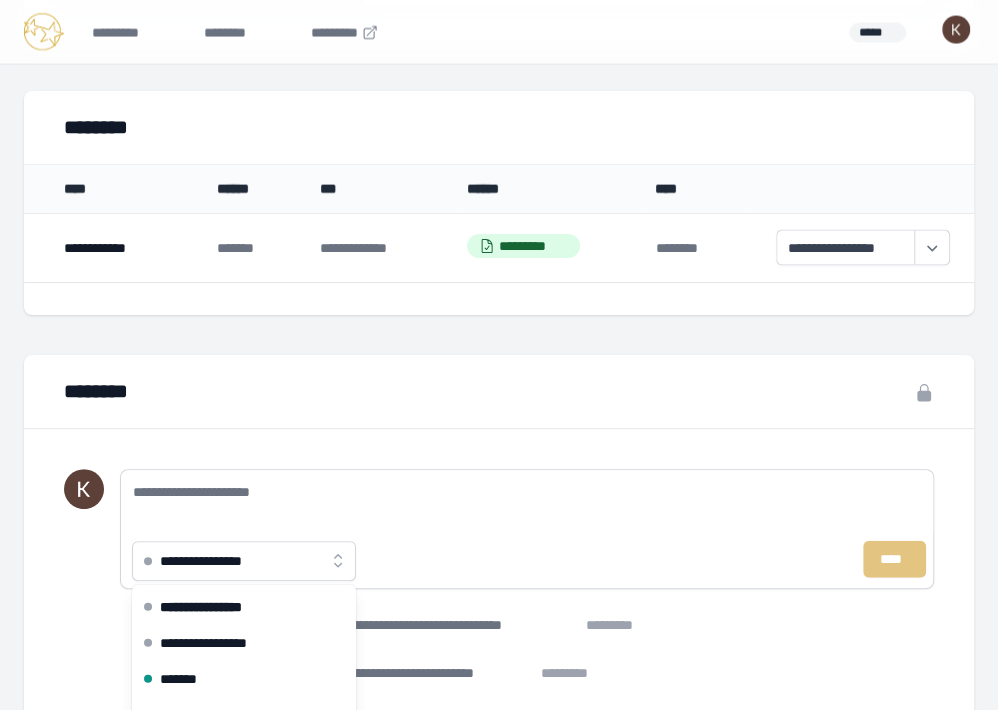 click on "**********" at bounding box center (499, 564) 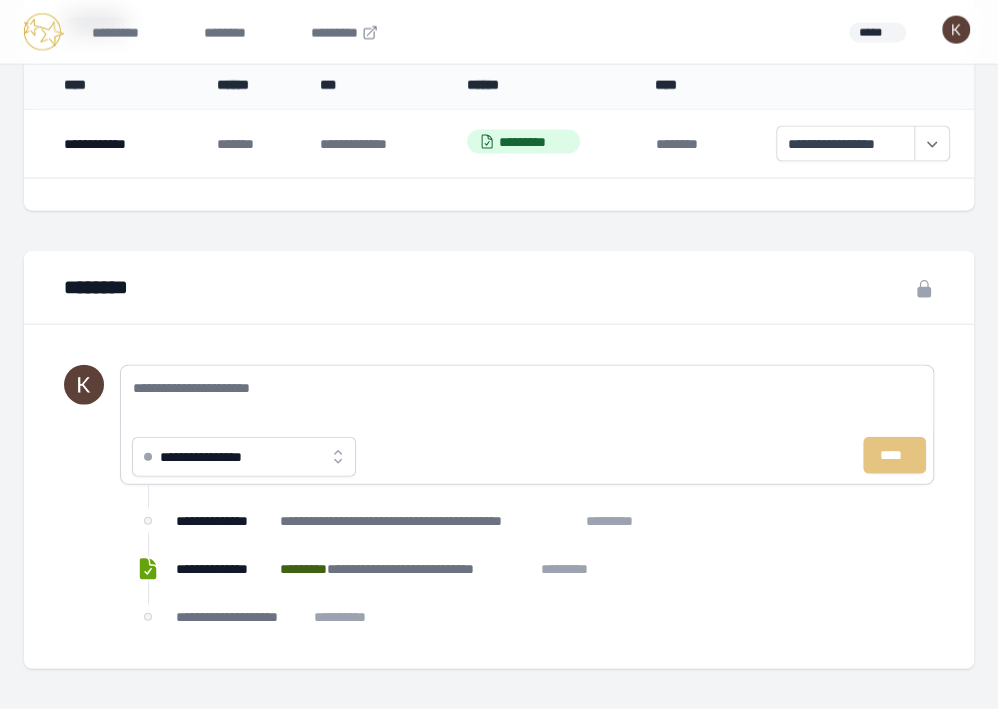 scroll, scrollTop: 2035, scrollLeft: 0, axis: vertical 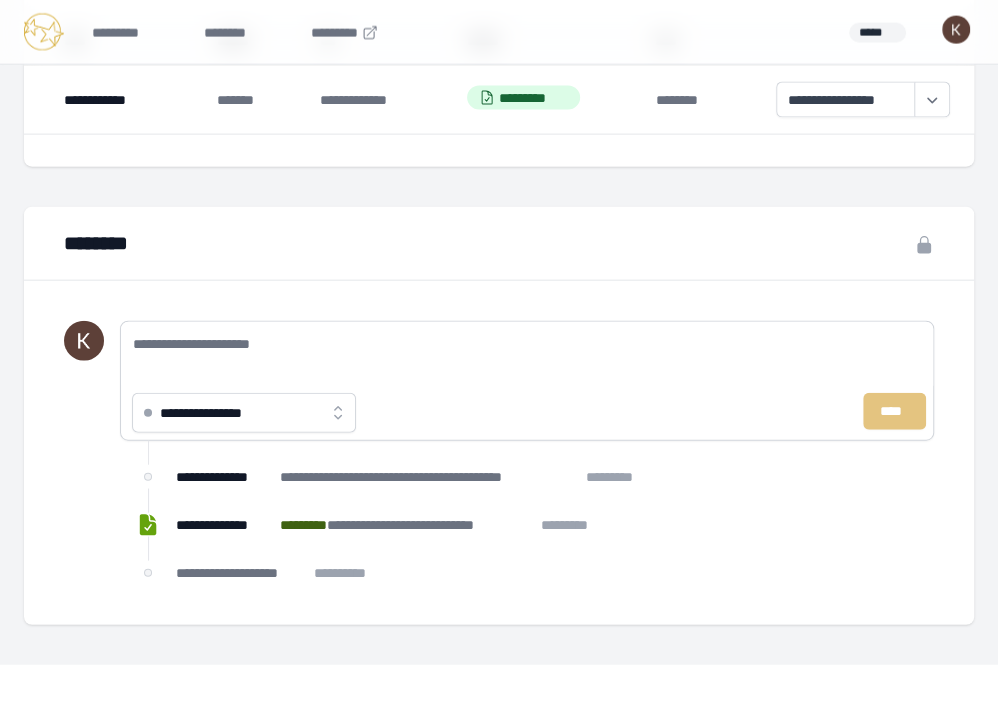 click on "**********" at bounding box center (217, 413) 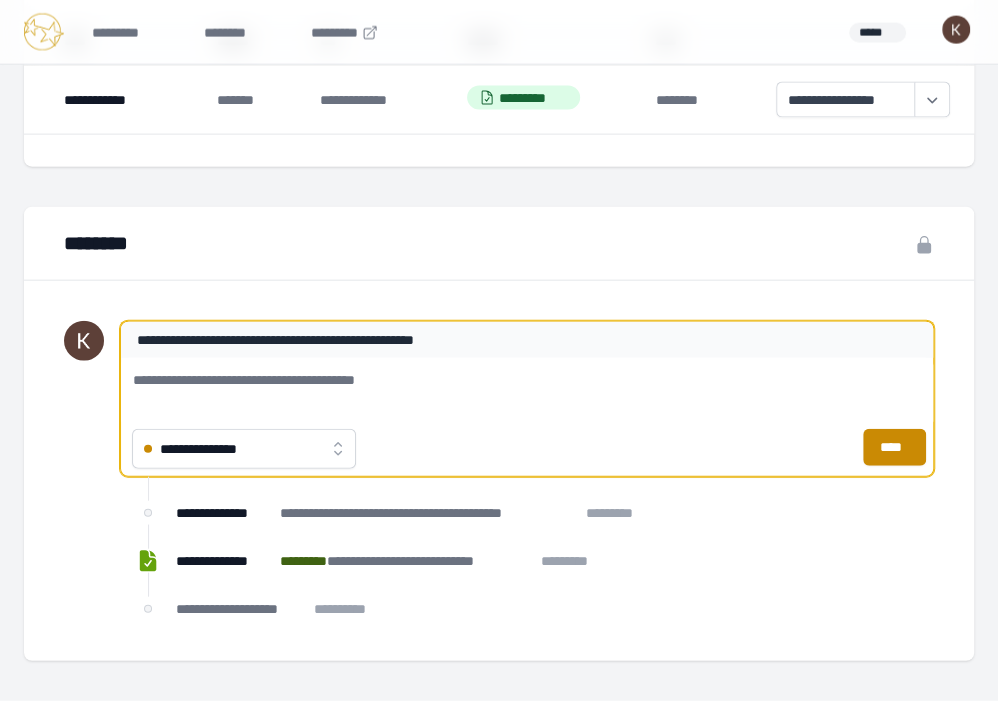 click on "**********" at bounding box center (527, 390) 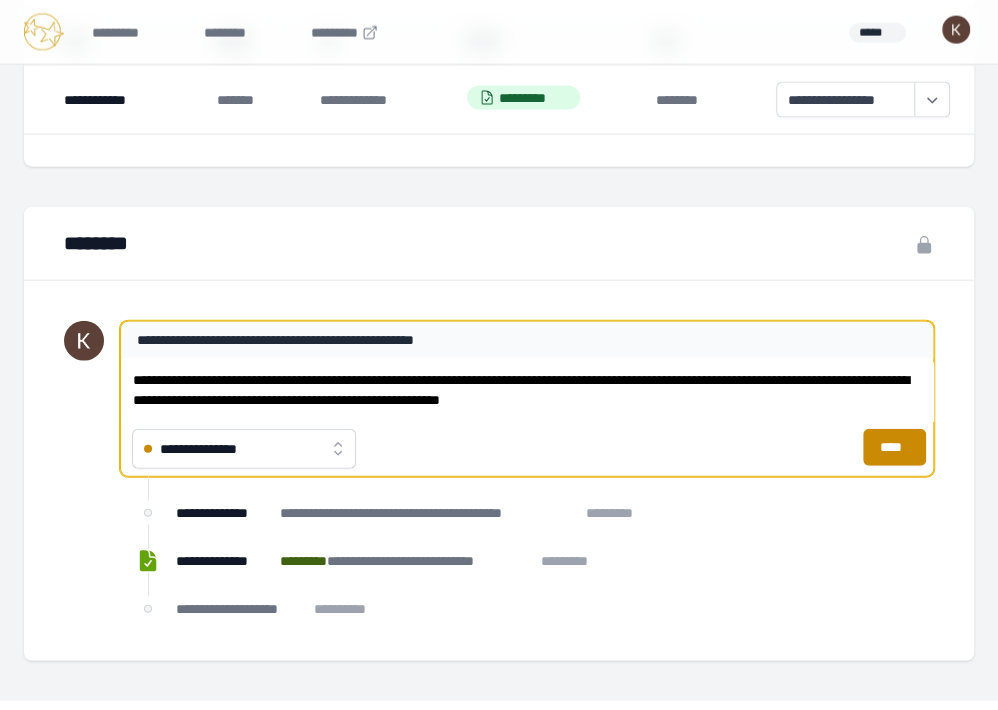 paste on "**********" 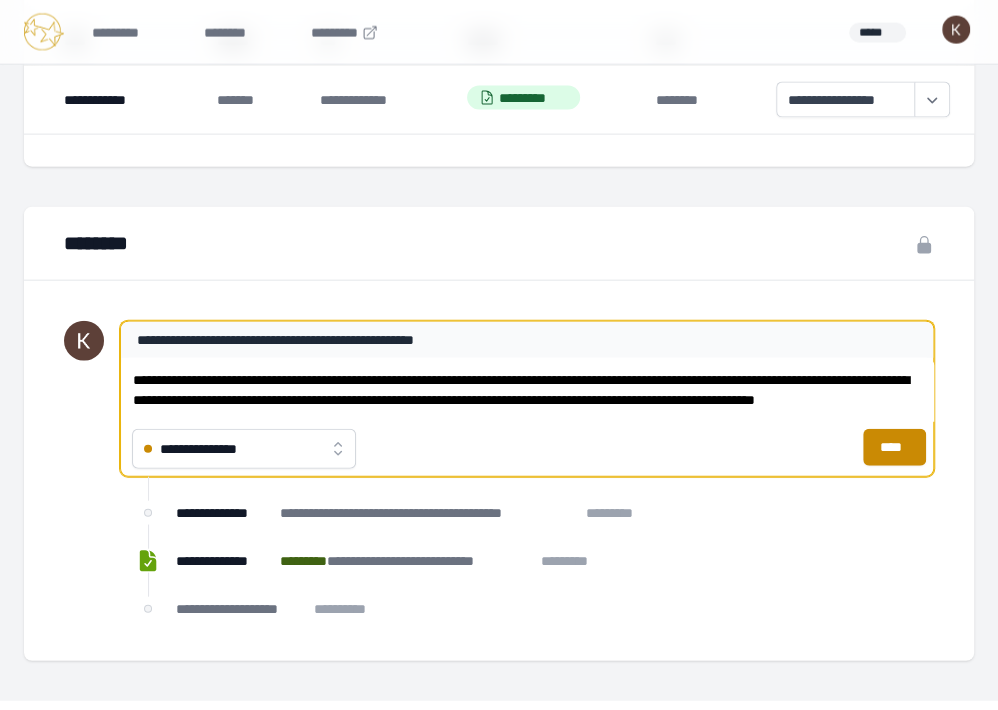 scroll, scrollTop: 6, scrollLeft: 0, axis: vertical 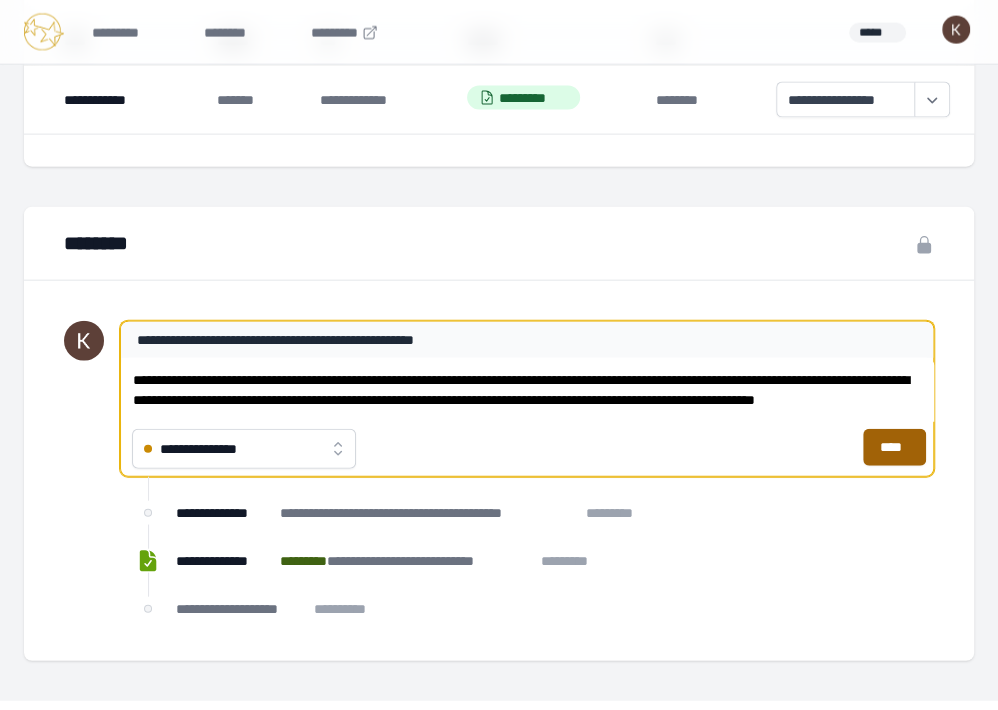 type on "**********" 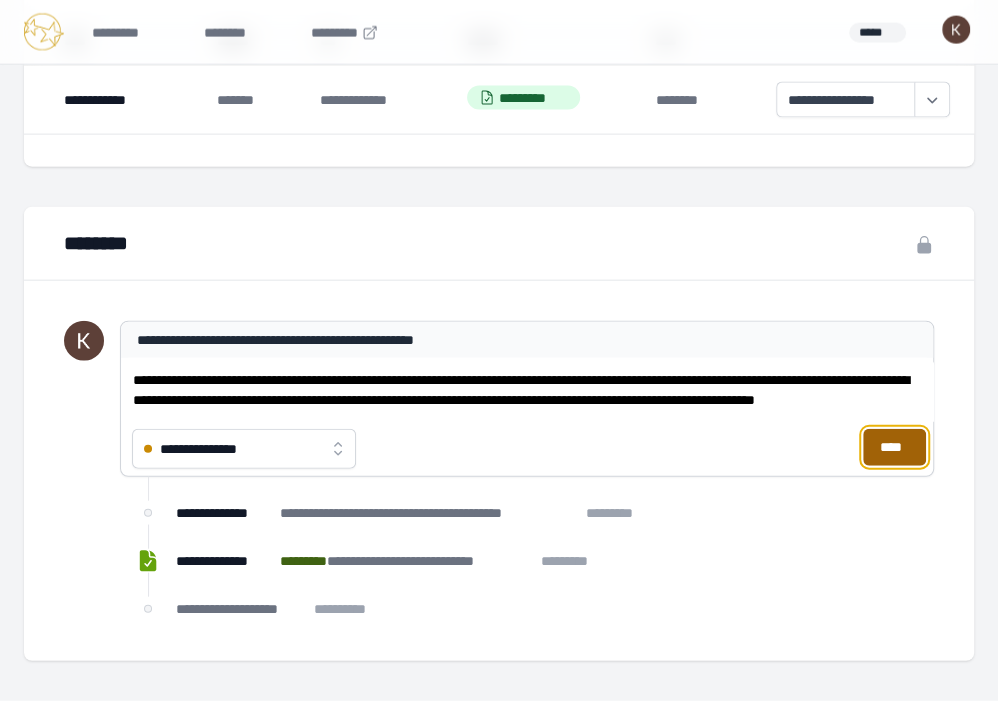 click on "****" at bounding box center (894, 447) 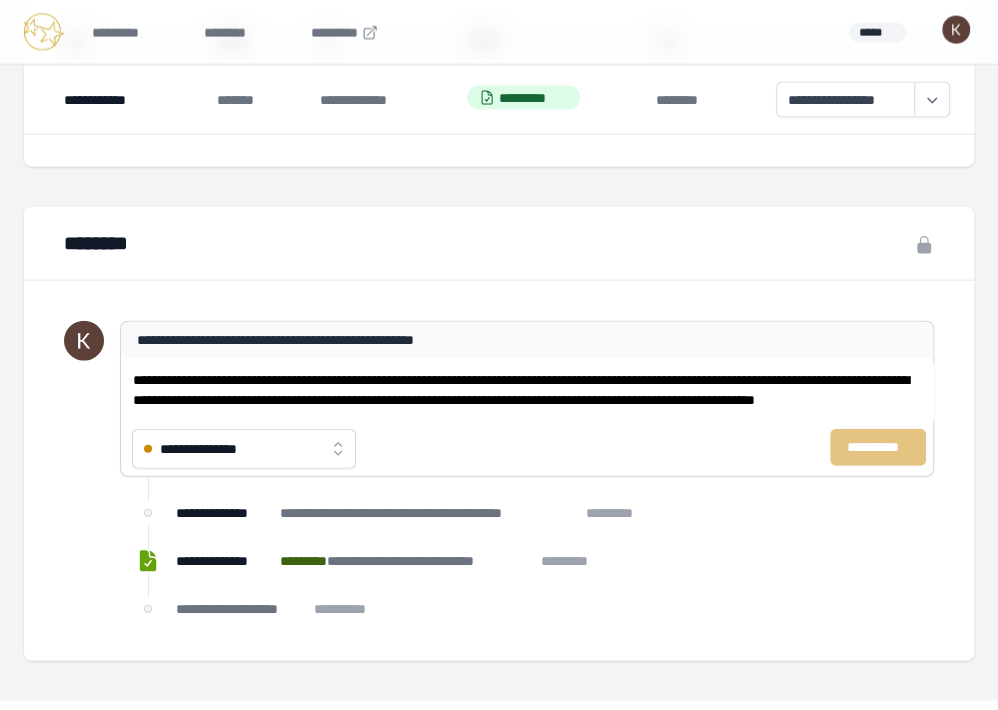 type 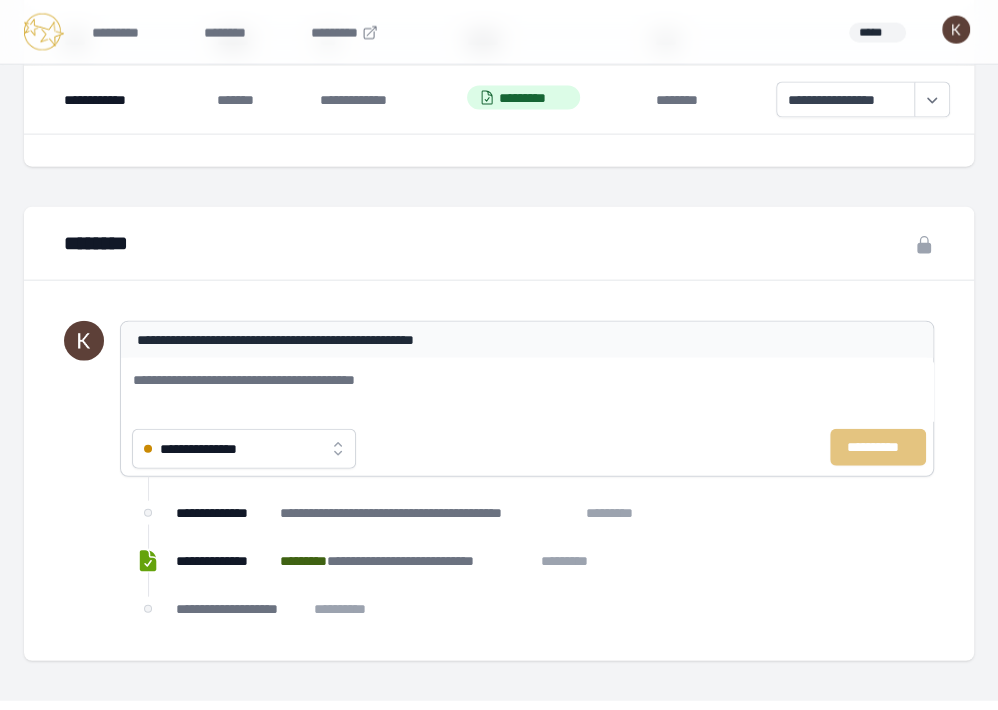 scroll, scrollTop: 0, scrollLeft: 0, axis: both 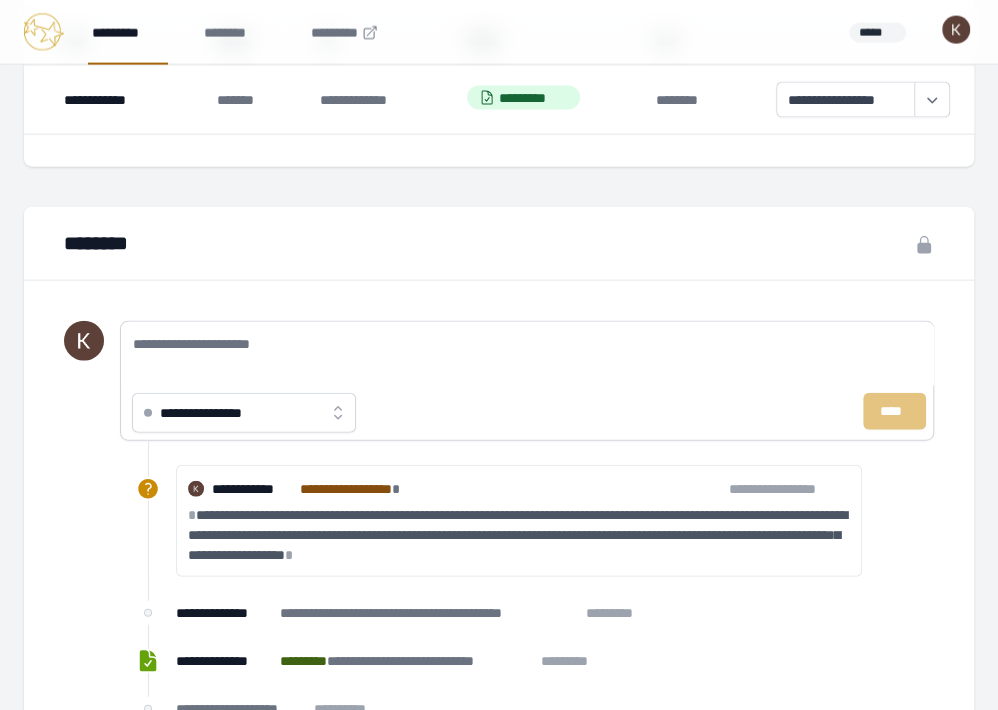 click on "*********" at bounding box center (128, 32) 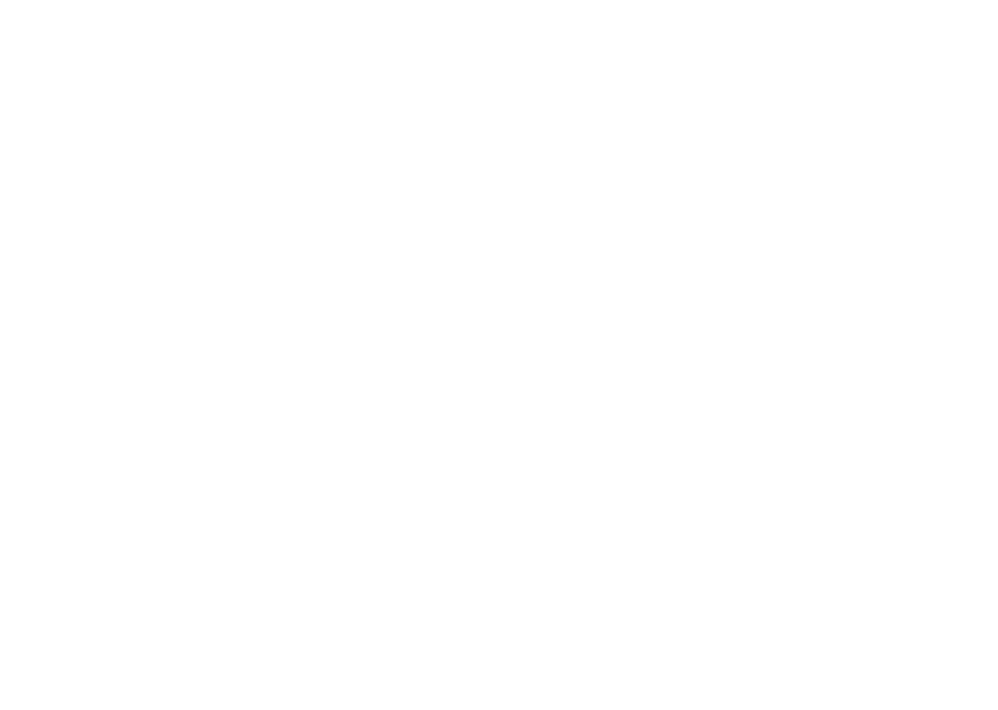 scroll, scrollTop: 0, scrollLeft: 0, axis: both 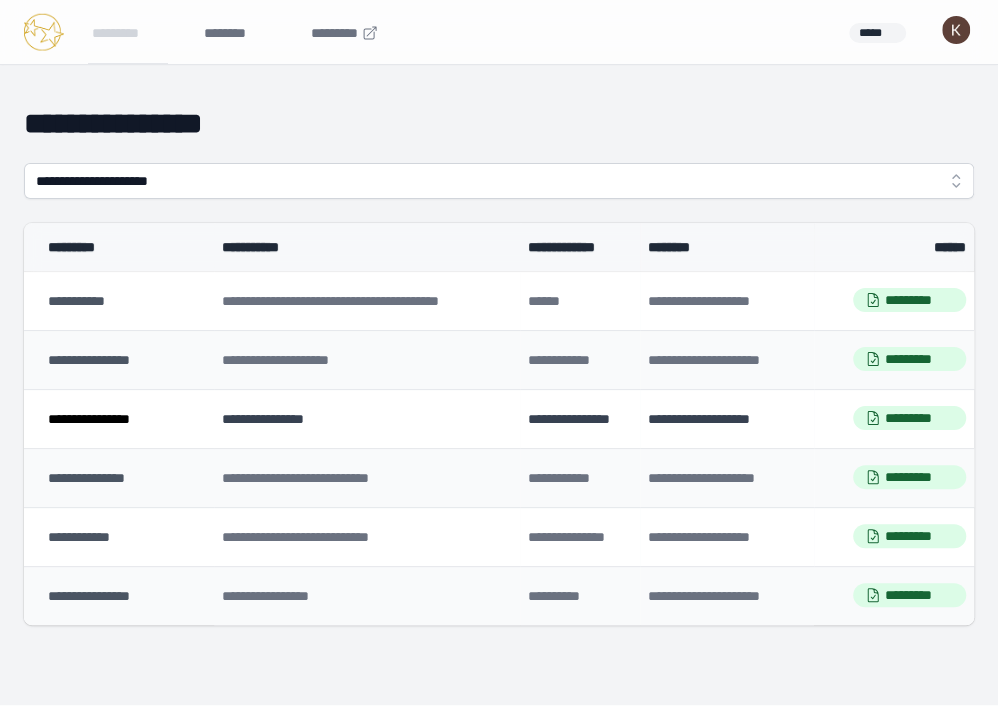 click on "**********" at bounding box center [89, 419] 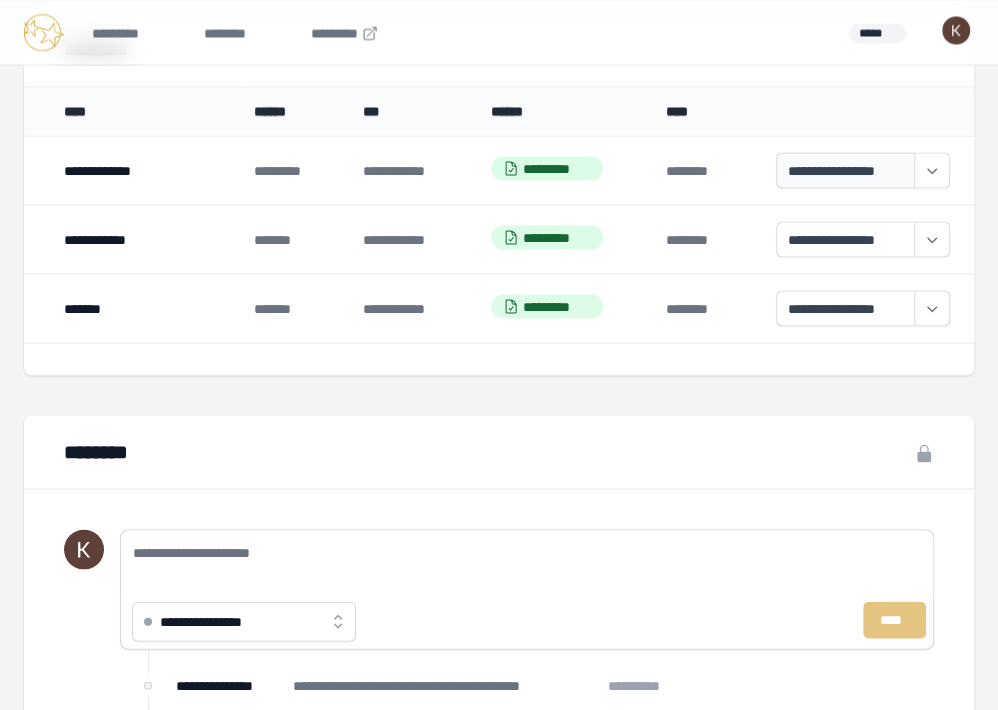 scroll, scrollTop: 1562, scrollLeft: 0, axis: vertical 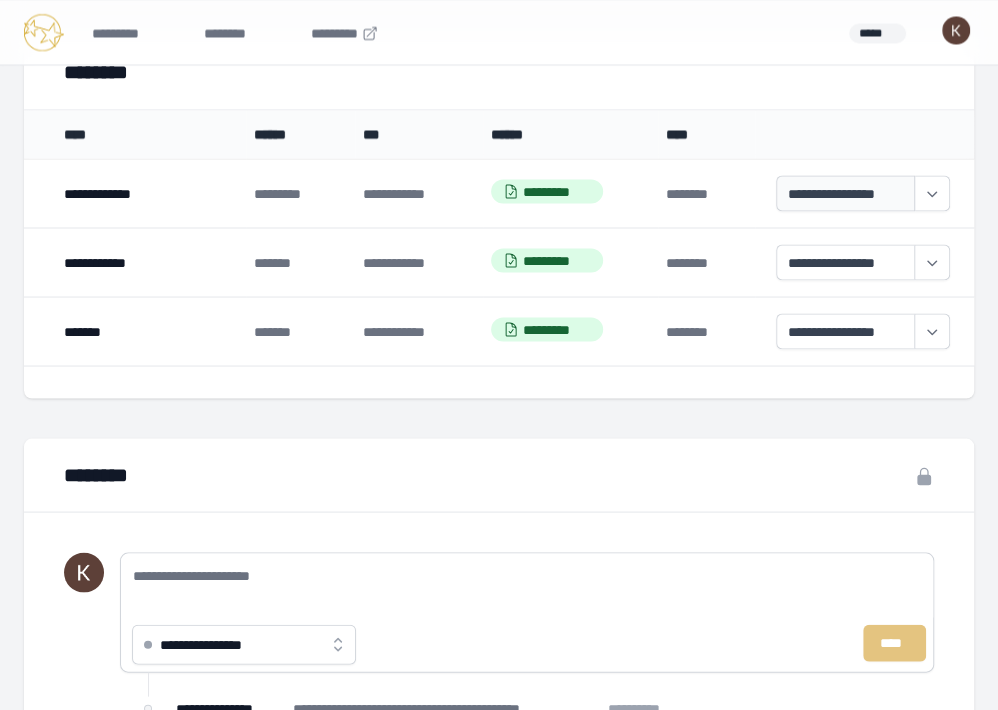 click on "**********" at bounding box center [845, 193] 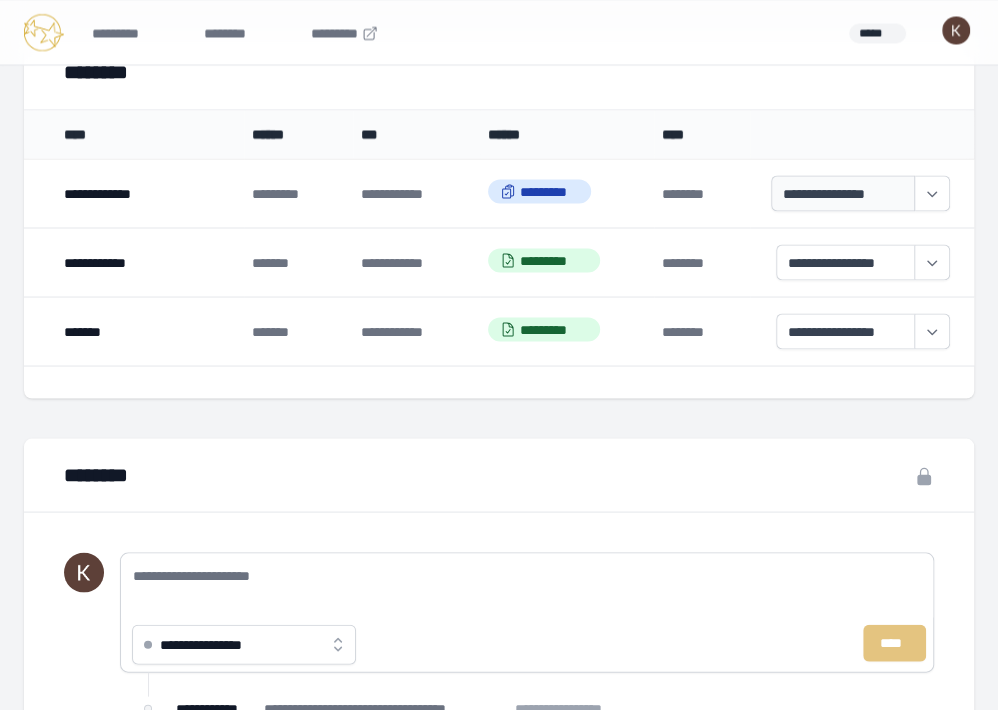 click on "**********" at bounding box center (842, 193) 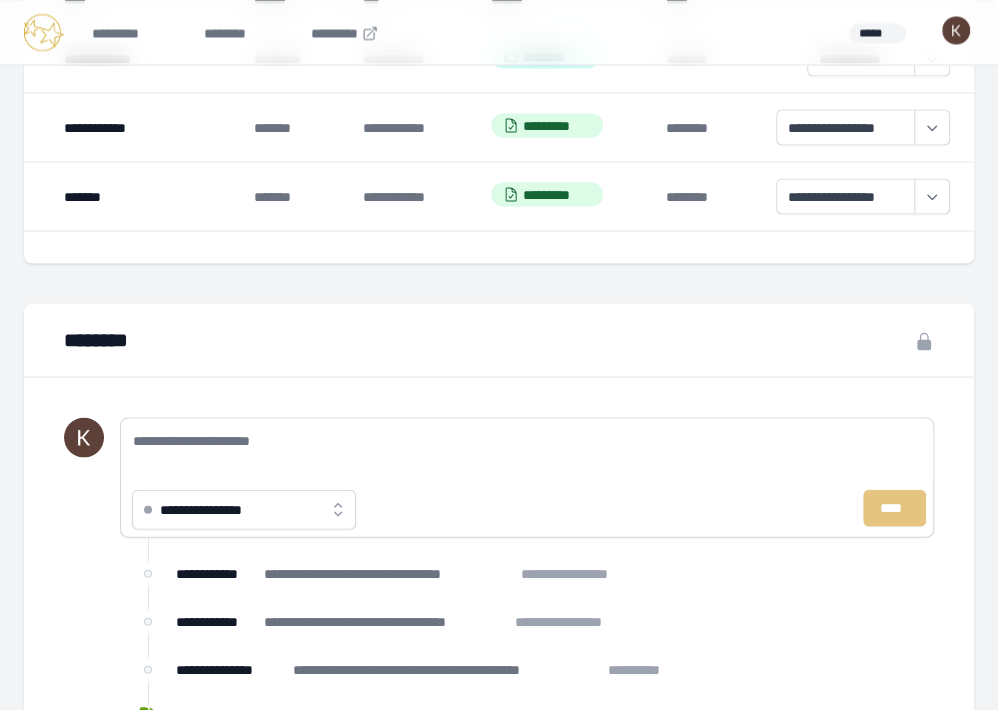 scroll, scrollTop: 1714, scrollLeft: 0, axis: vertical 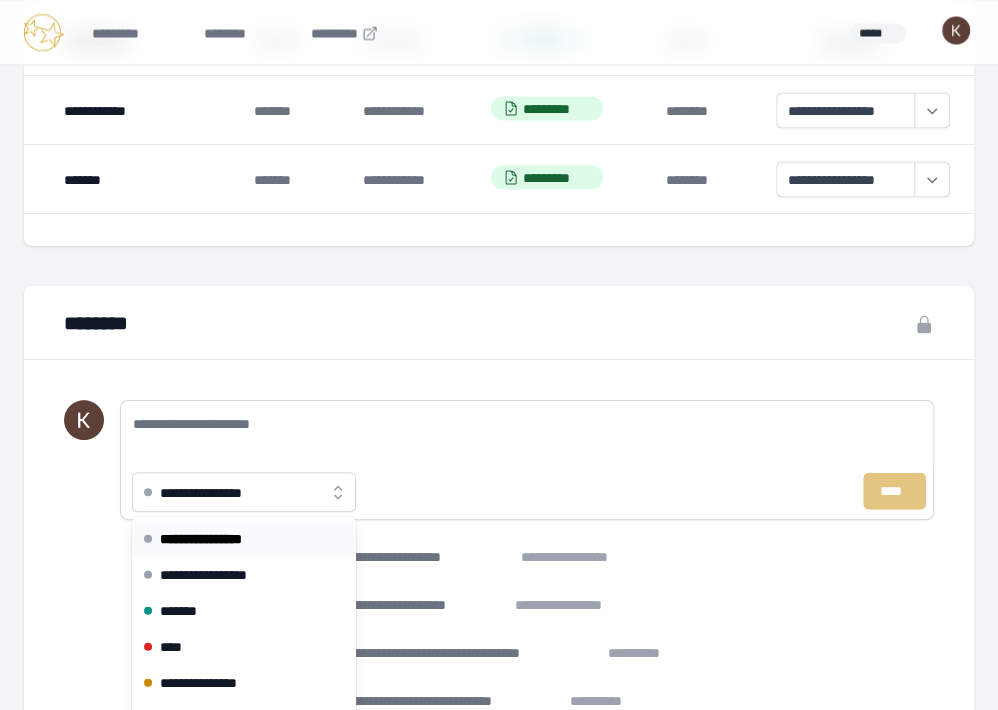 click on "**********" at bounding box center [217, 492] 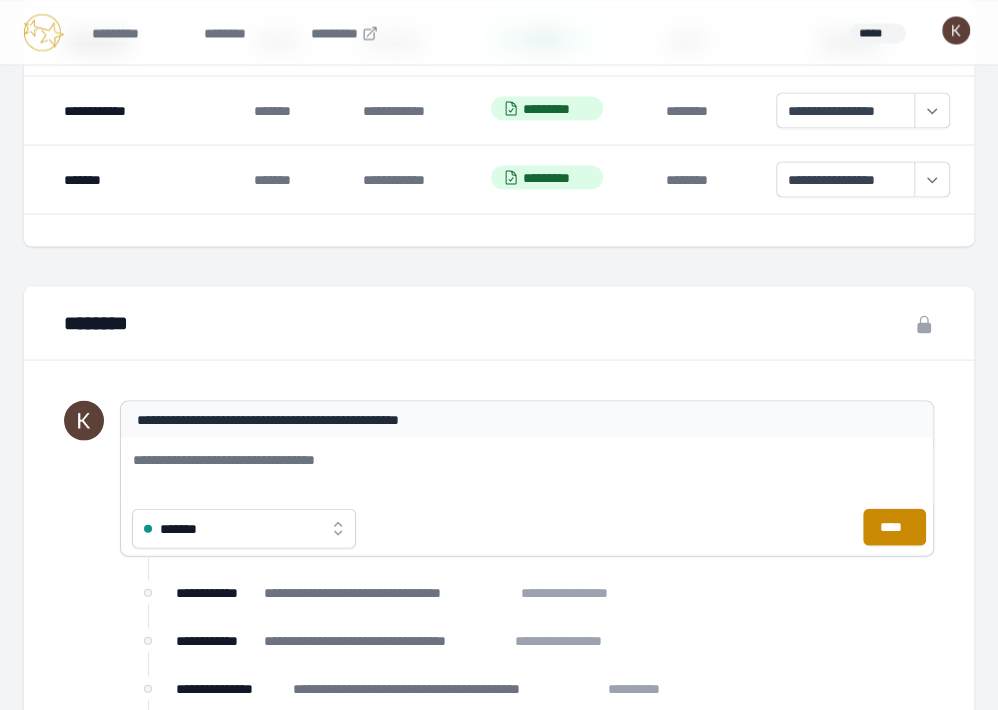 scroll, scrollTop: 1715, scrollLeft: 0, axis: vertical 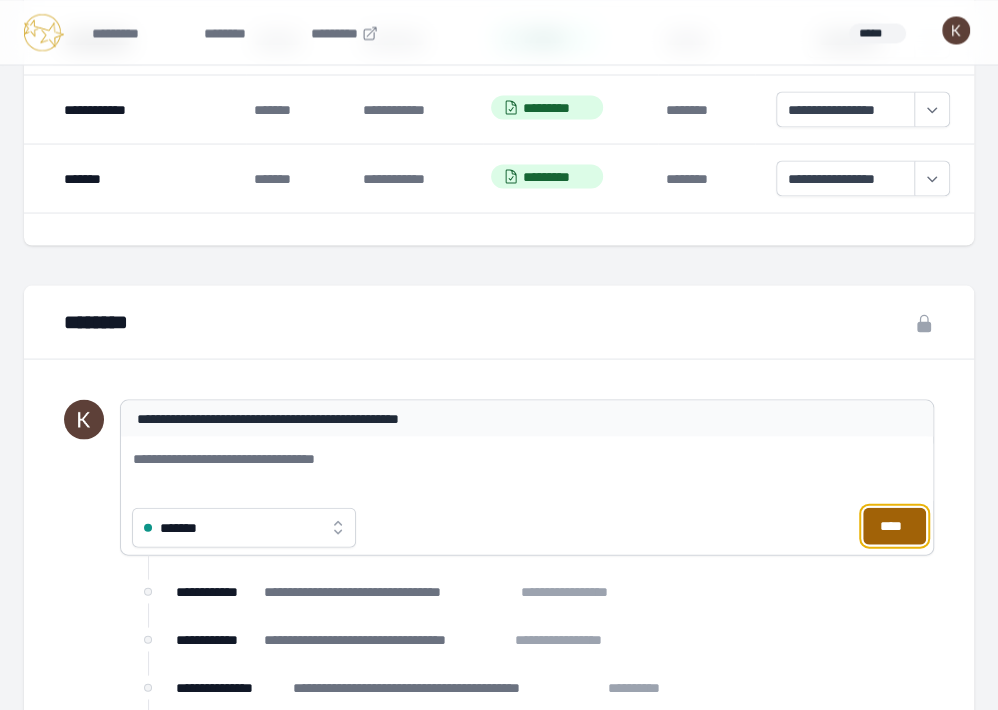 click on "****" at bounding box center (894, 525) 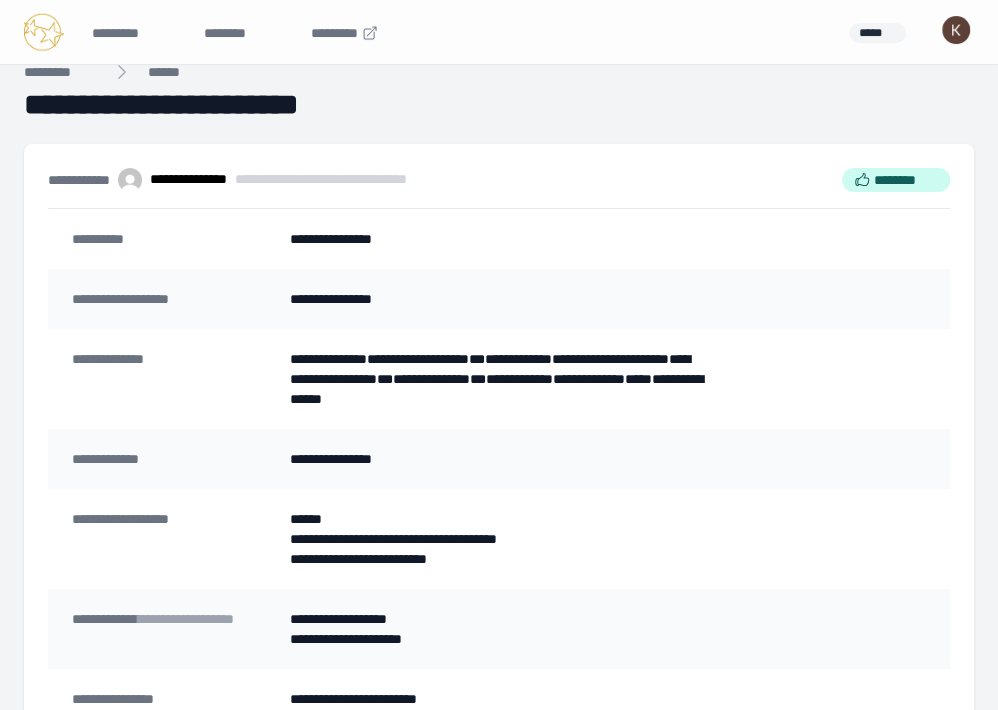 scroll, scrollTop: 0, scrollLeft: 0, axis: both 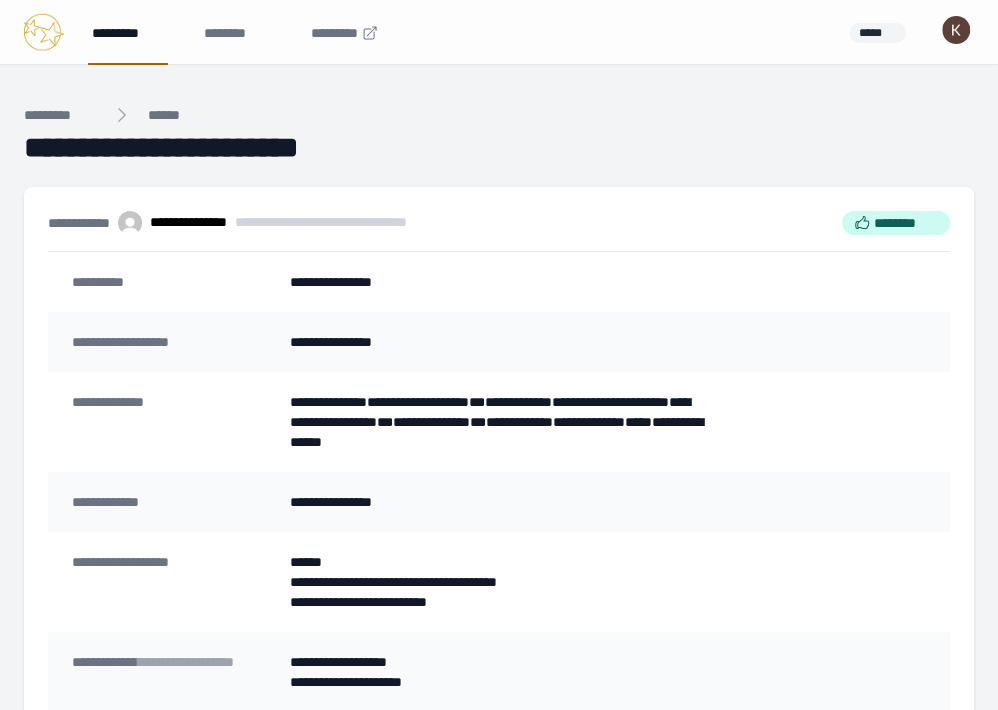 click on "*********" at bounding box center (128, 32) 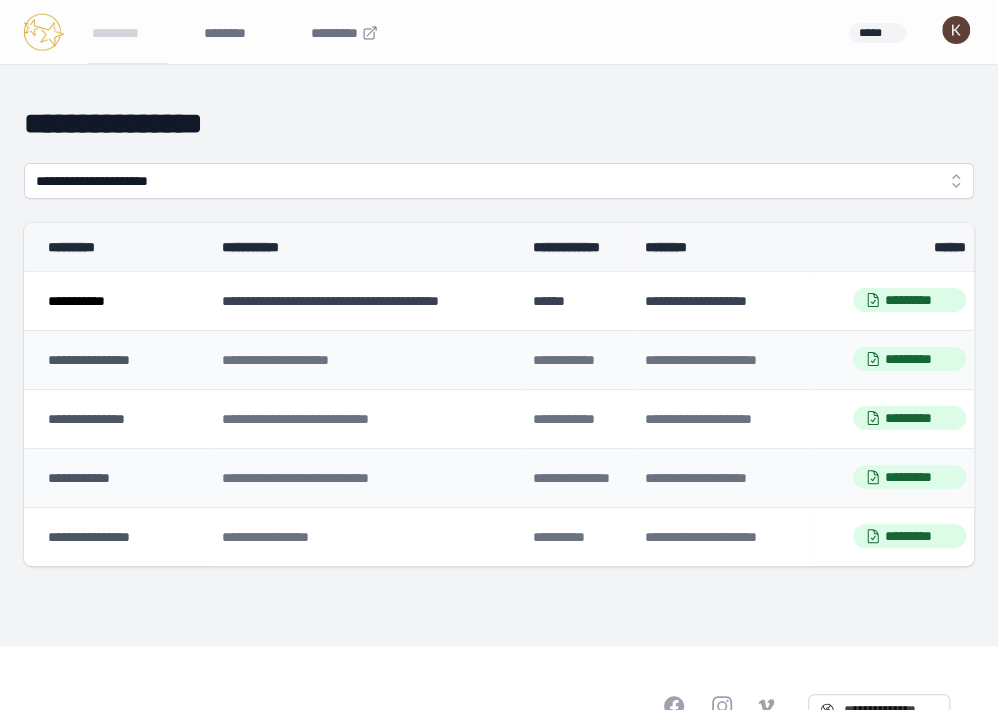 click on "**********" at bounding box center (76, 301) 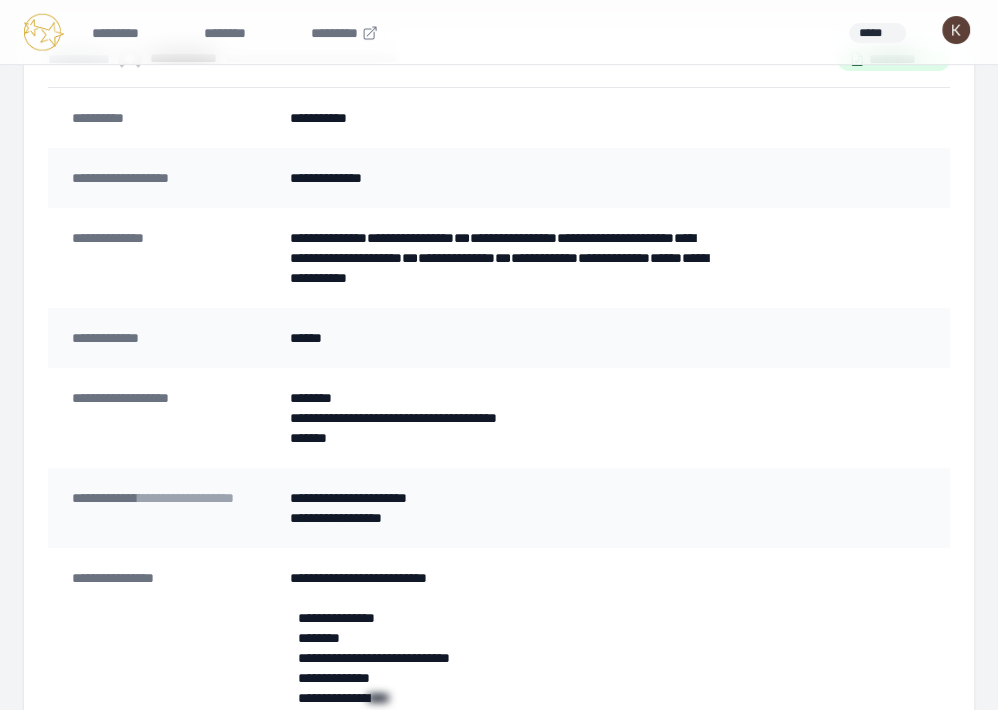 scroll, scrollTop: 0, scrollLeft: 0, axis: both 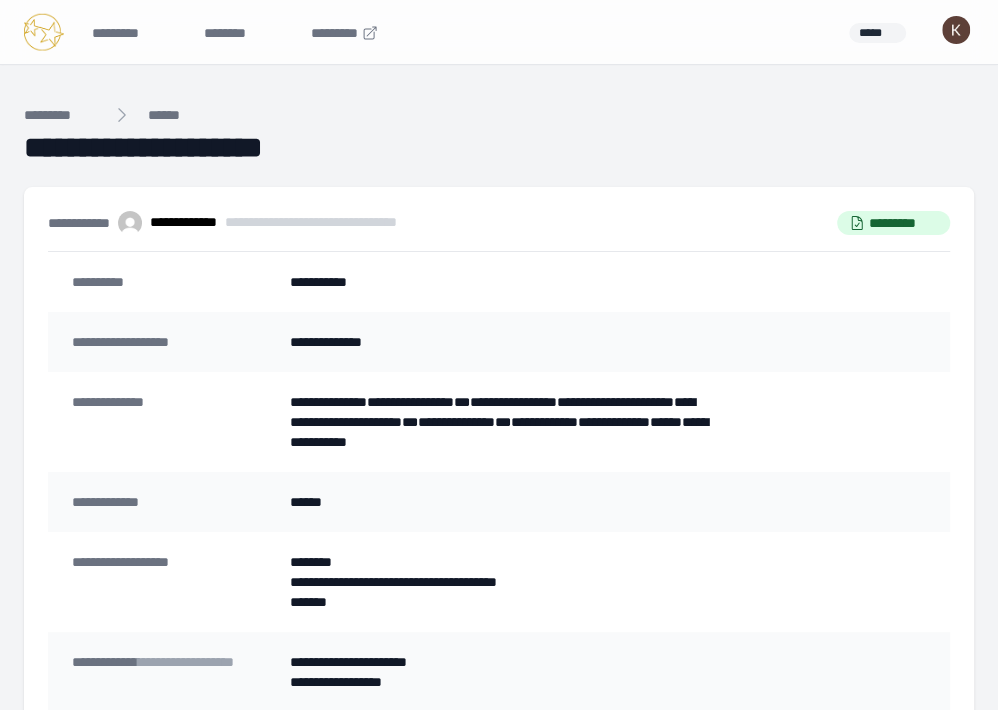 click on "**********" at bounding box center [499, 126] 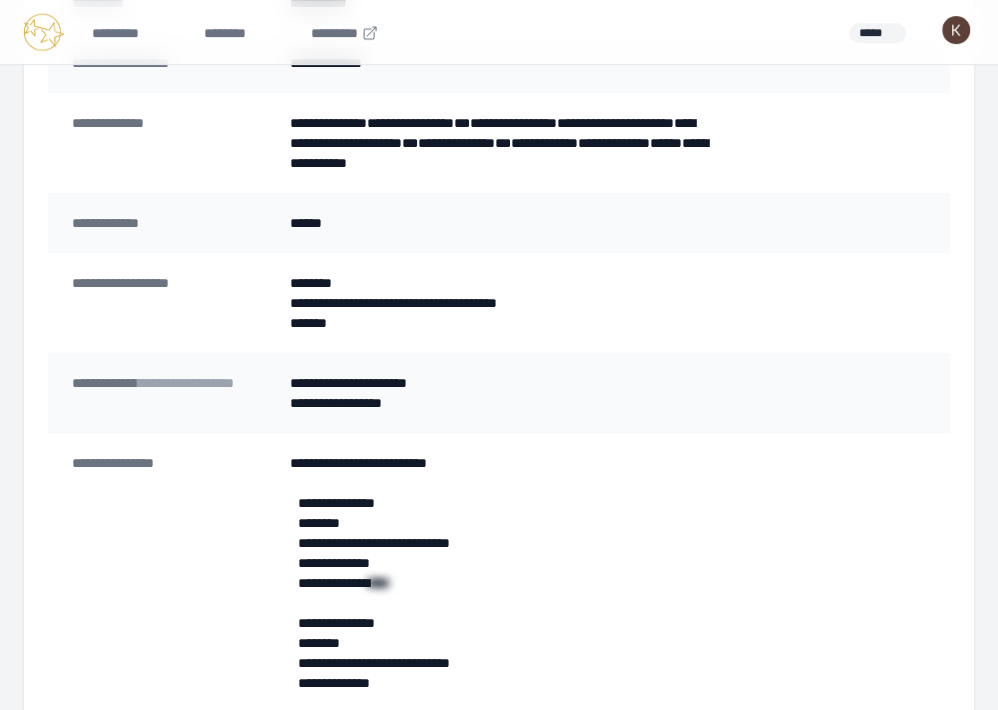 scroll, scrollTop: 278, scrollLeft: 0, axis: vertical 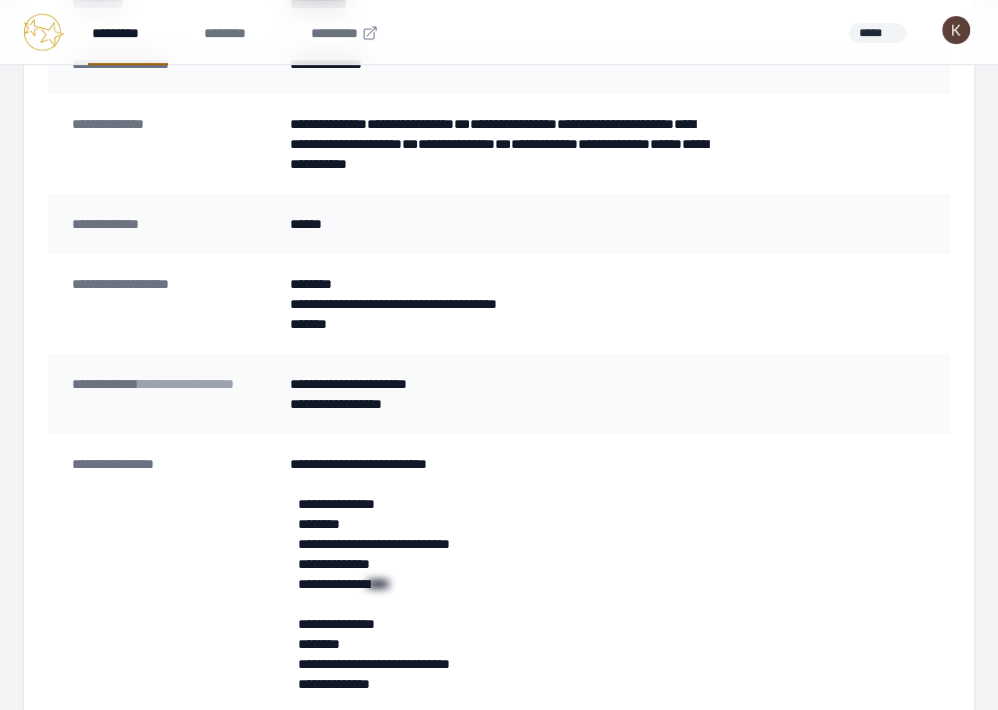 click on "*********" at bounding box center (128, 32) 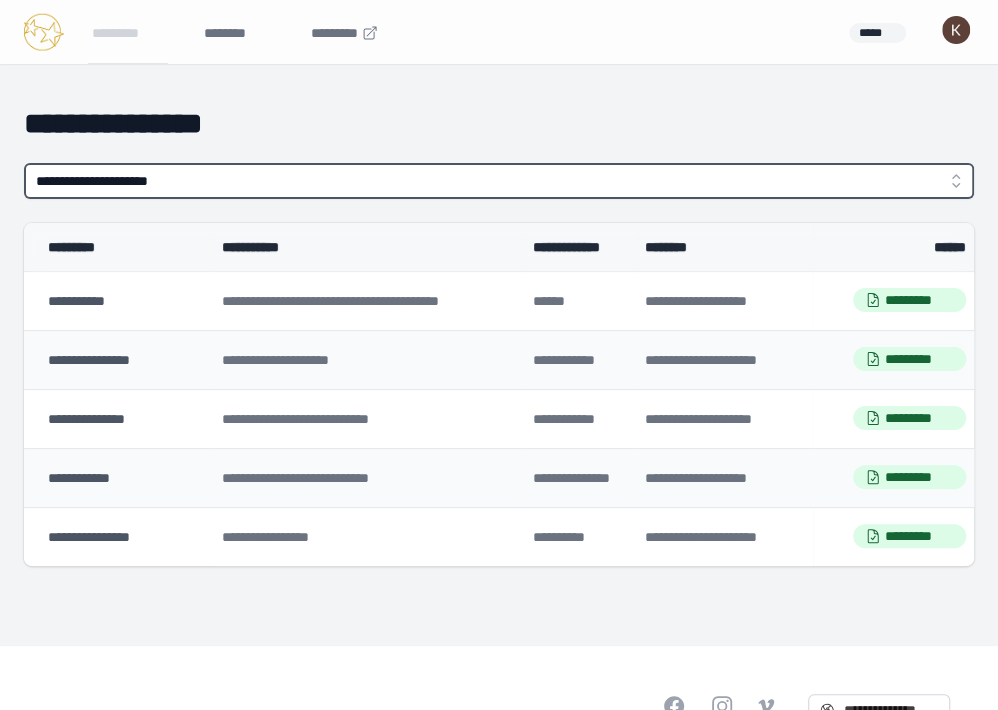 click on "**********" at bounding box center (499, 181) 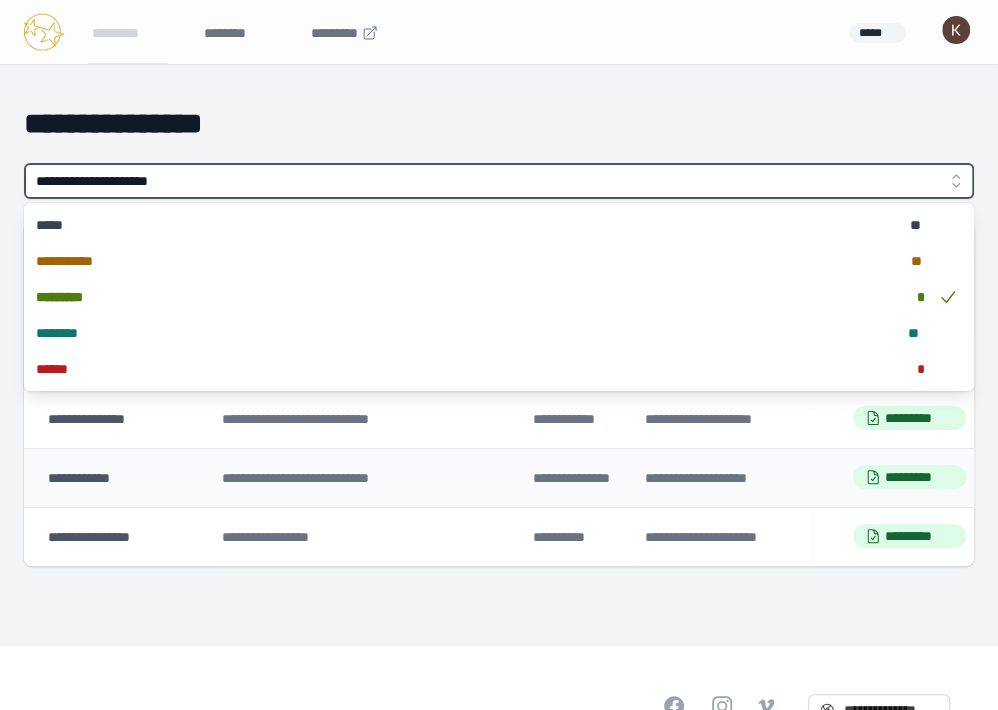 type on "**********" 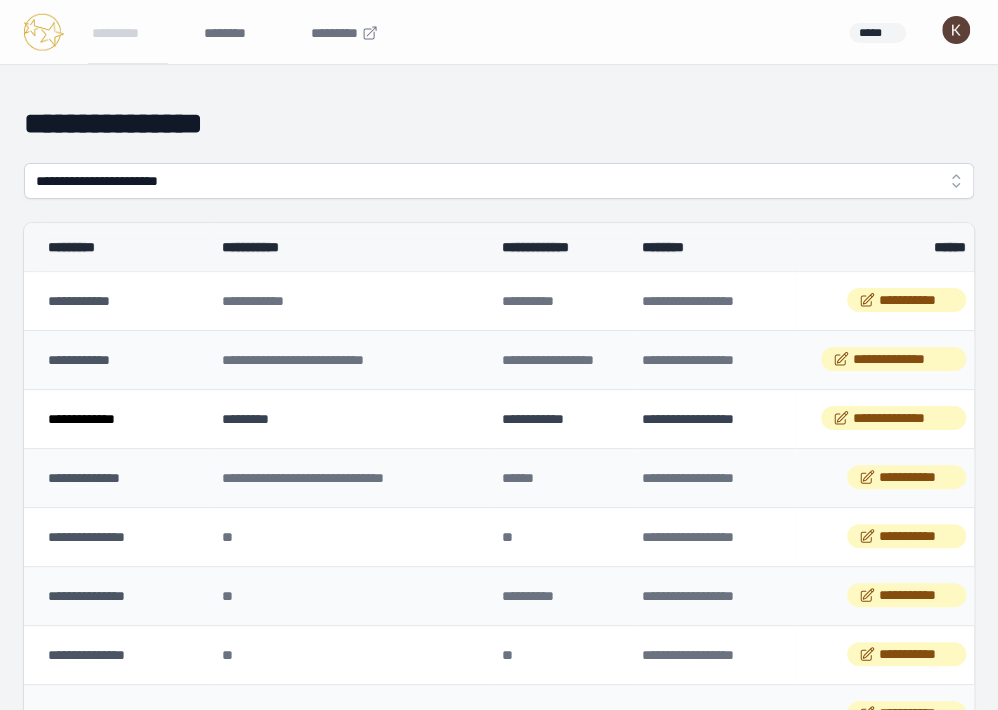 click on "**********" at bounding box center [119, 418] 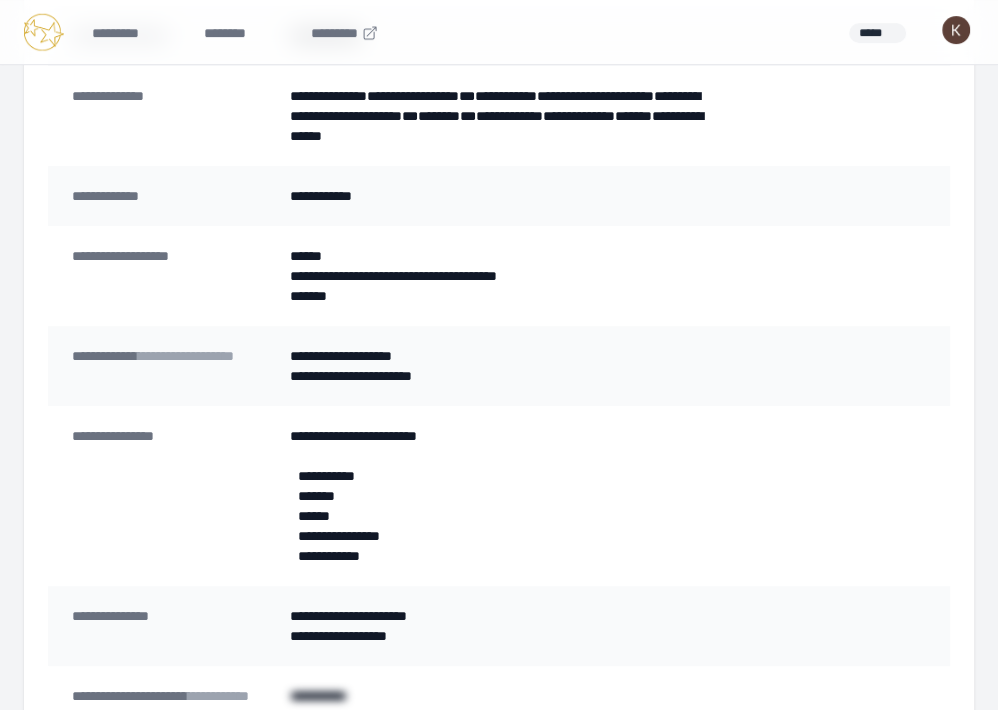 drag, startPoint x: 378, startPoint y: 391, endPoint x: 376, endPoint y: 402, distance: 11.18034 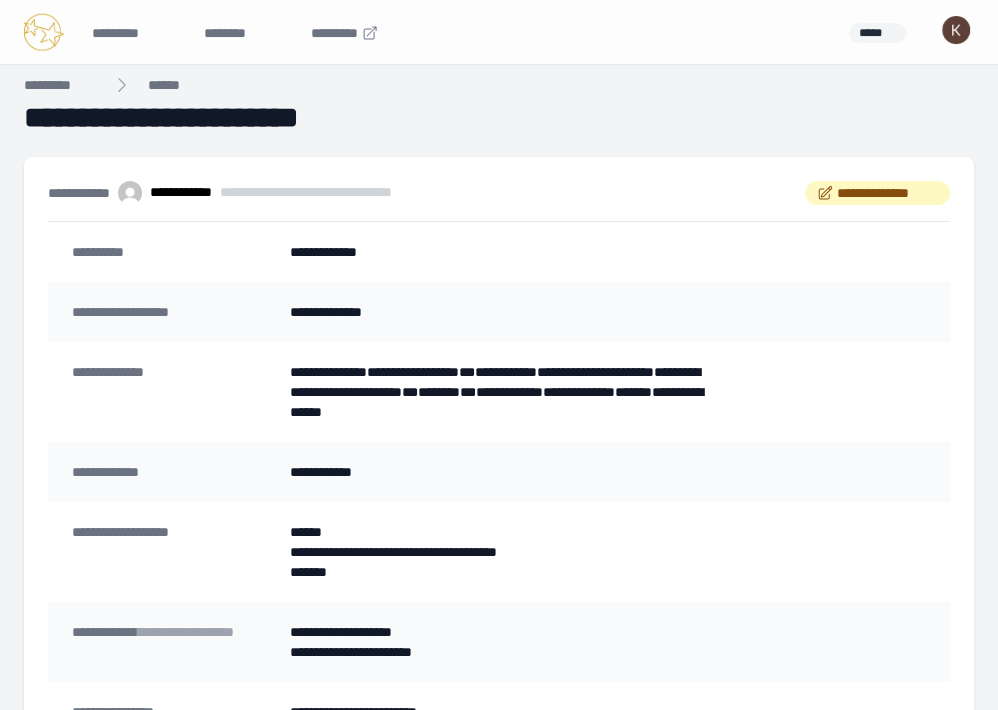 scroll, scrollTop: 0, scrollLeft: 0, axis: both 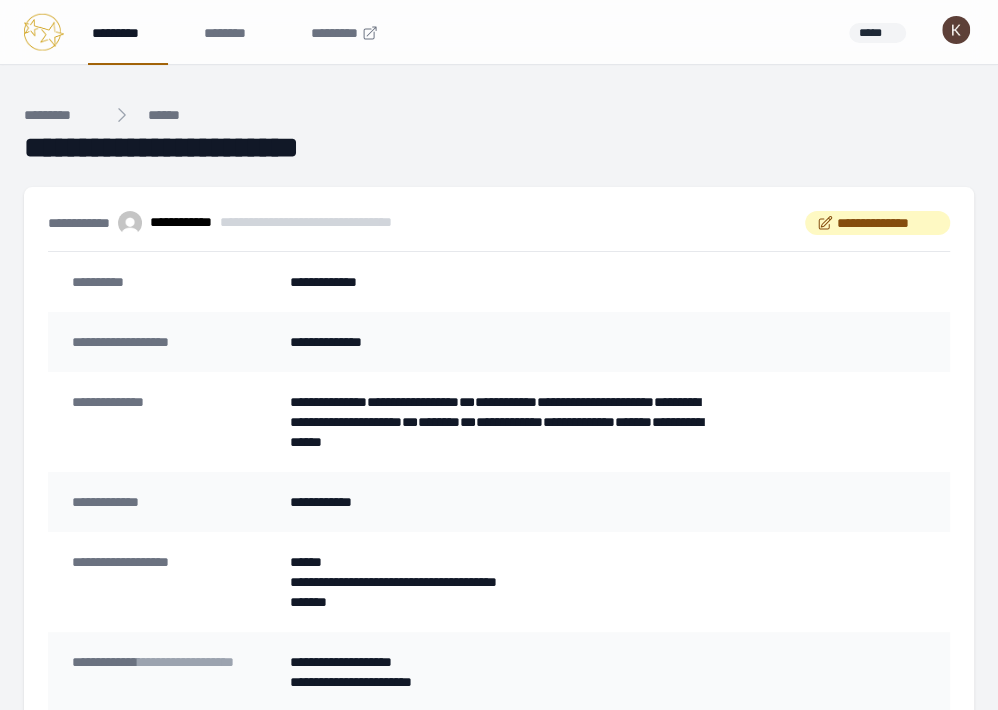 click on "*********" at bounding box center (128, 32) 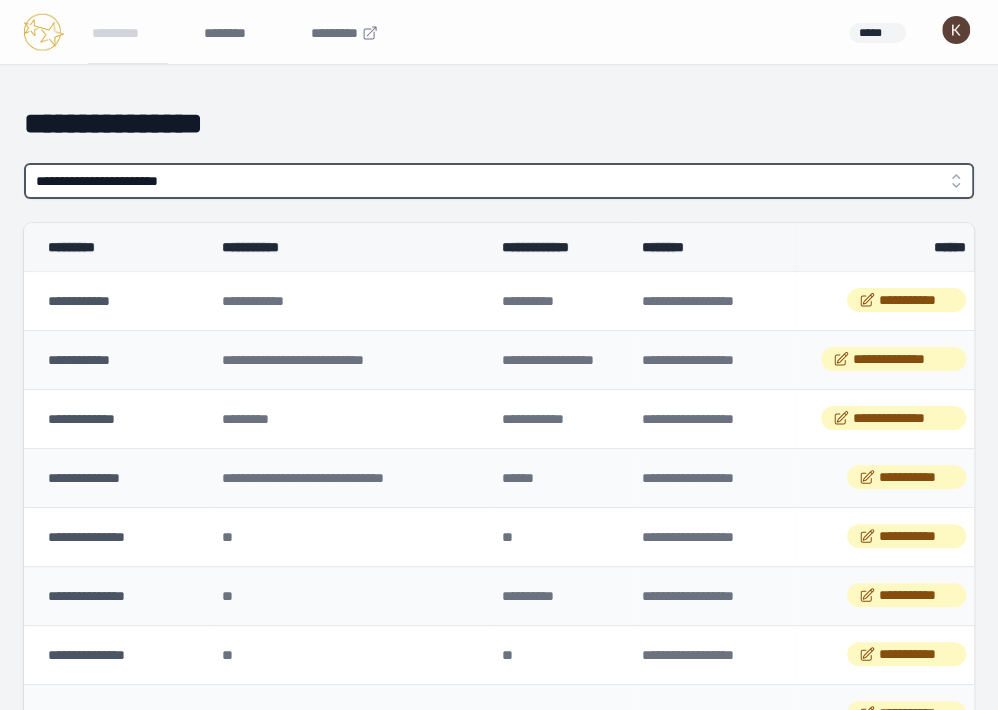 click on "**********" at bounding box center [499, 181] 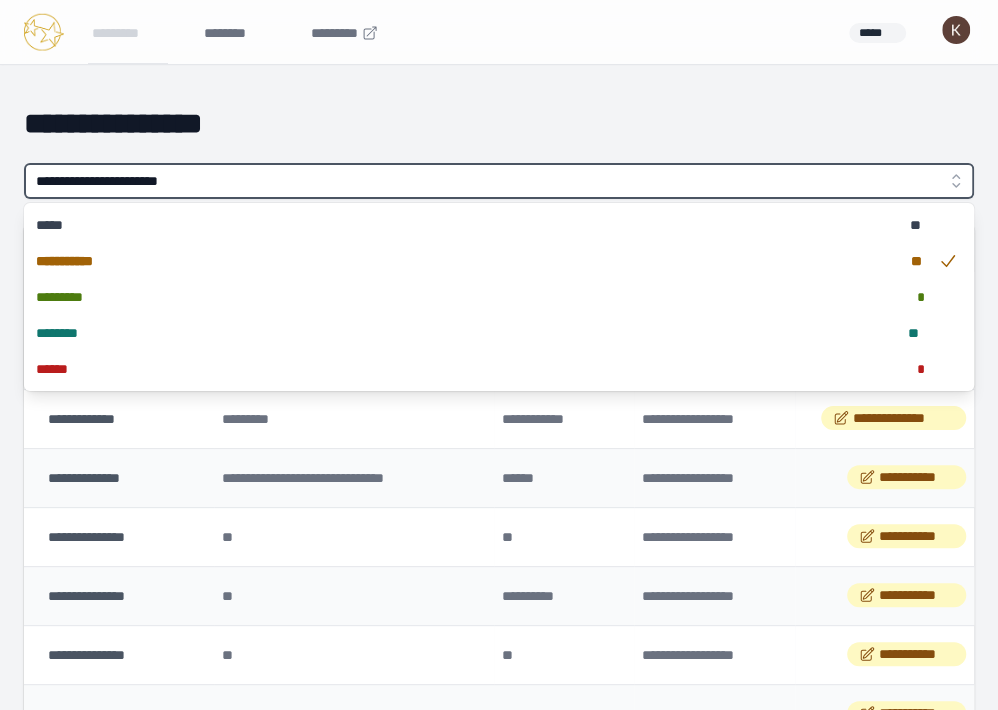 type on "**********" 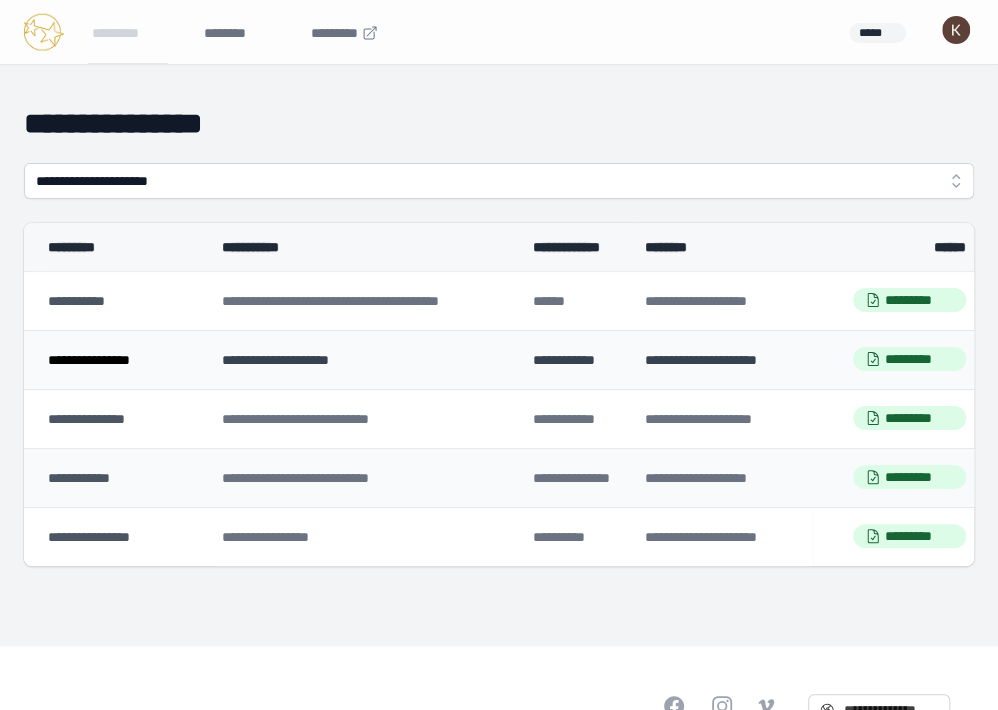 click on "**********" at bounding box center [89, 360] 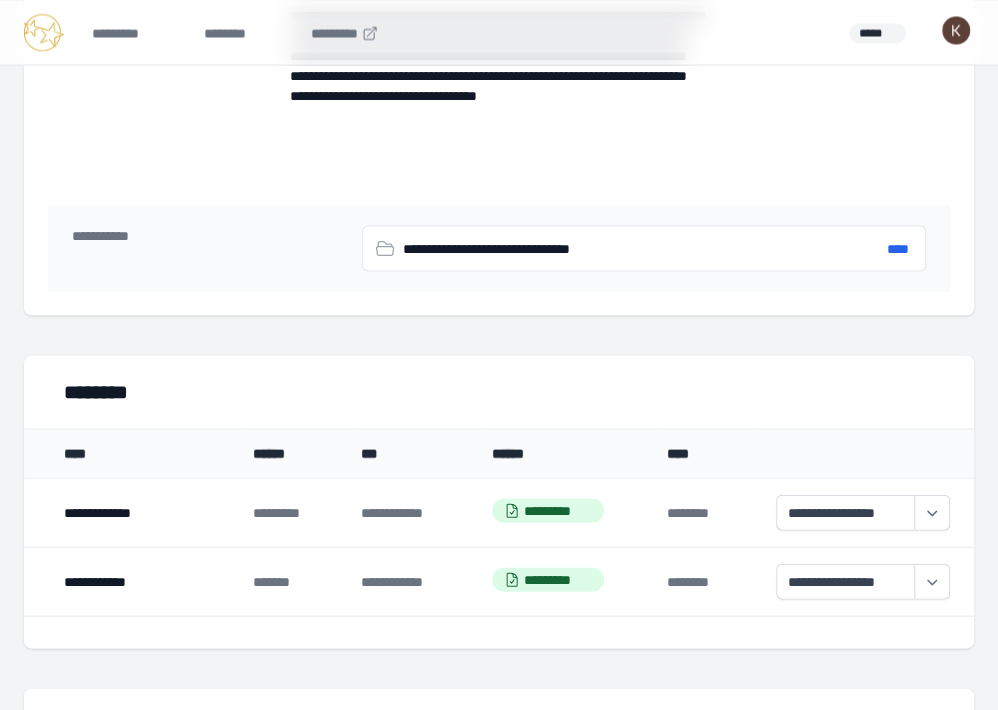 scroll, scrollTop: 1735, scrollLeft: 0, axis: vertical 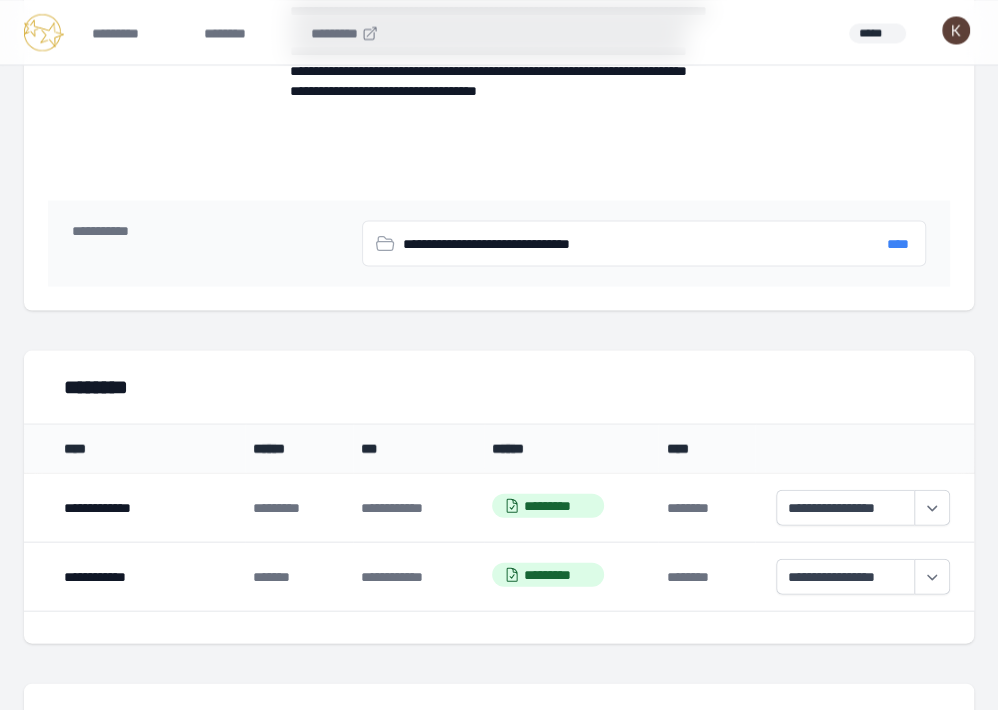 click on "****" at bounding box center (898, 243) 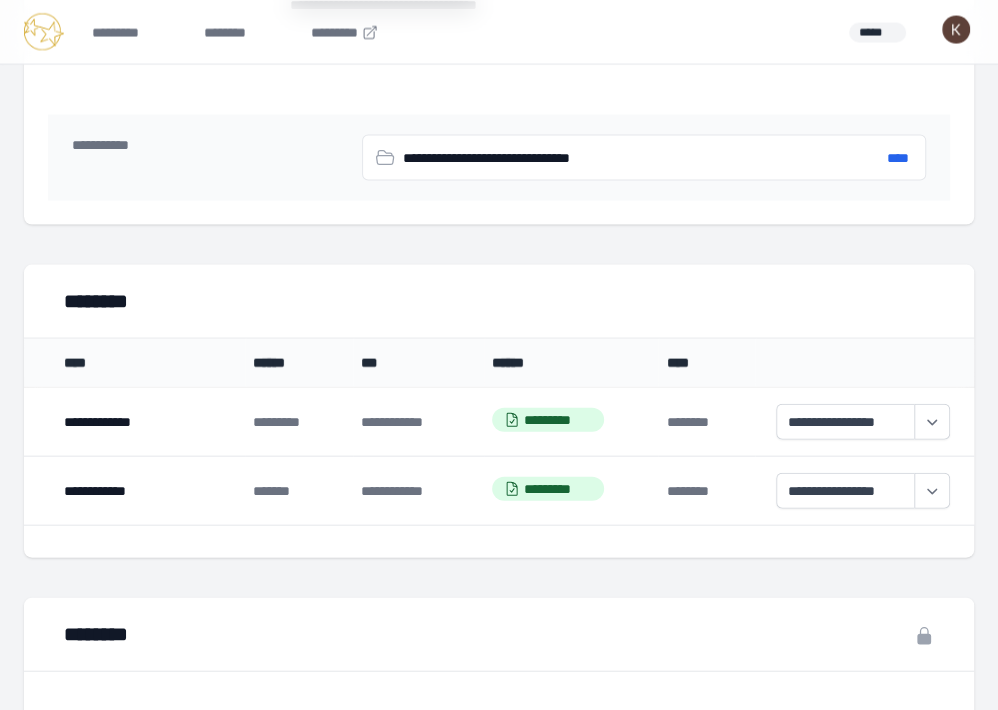 scroll, scrollTop: 1827, scrollLeft: 0, axis: vertical 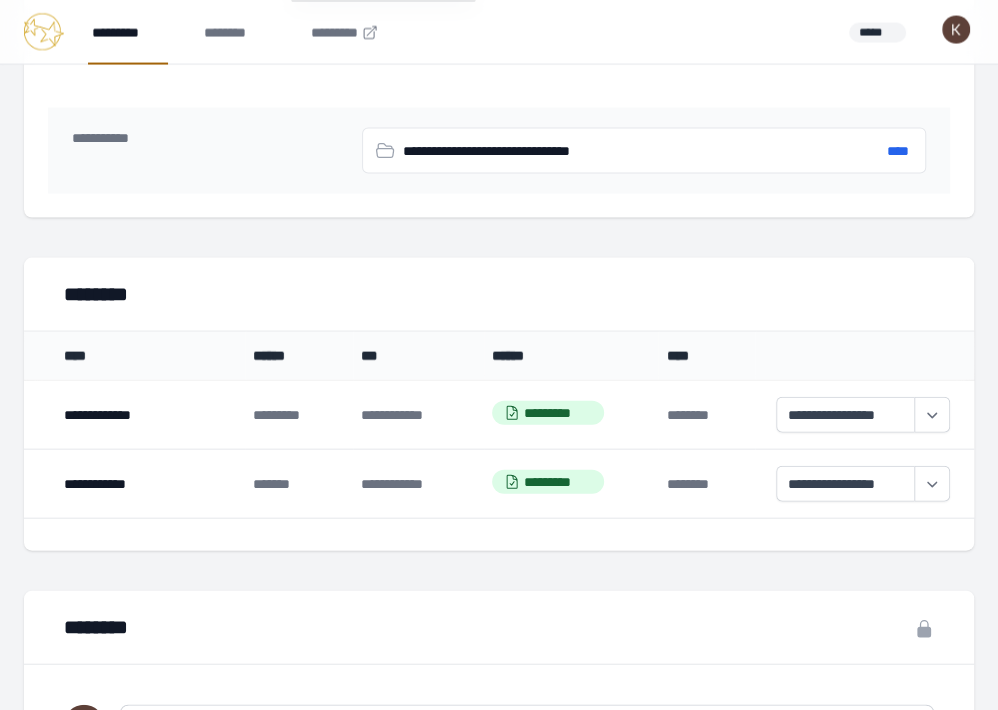 click on "*********" at bounding box center [128, 32] 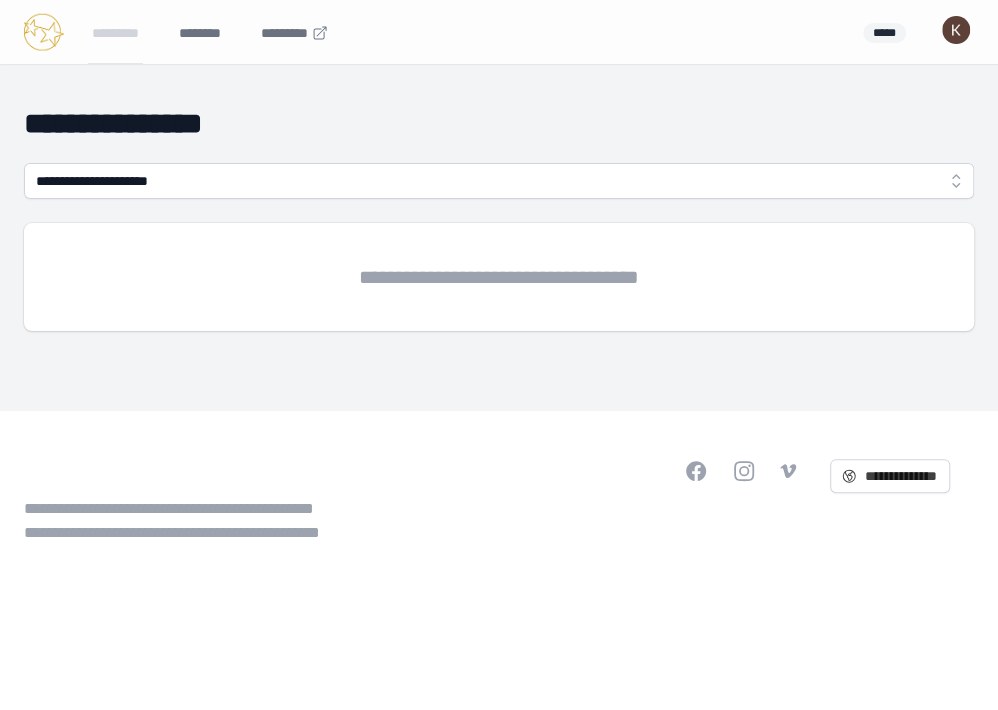 scroll, scrollTop: 0, scrollLeft: 0, axis: both 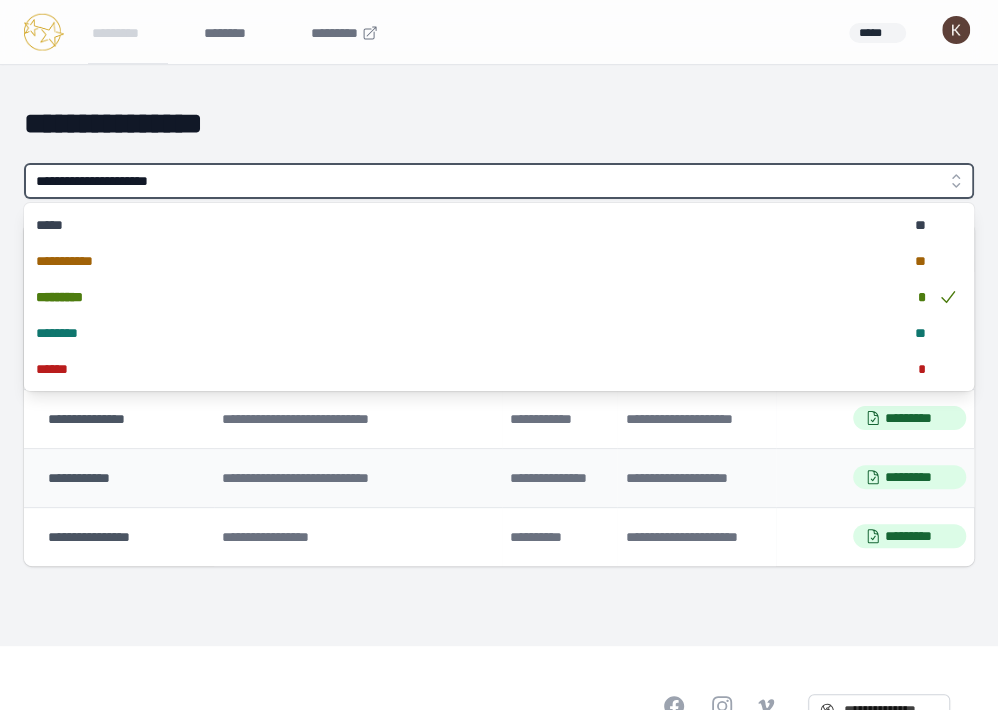 click on "**********" at bounding box center (499, 181) 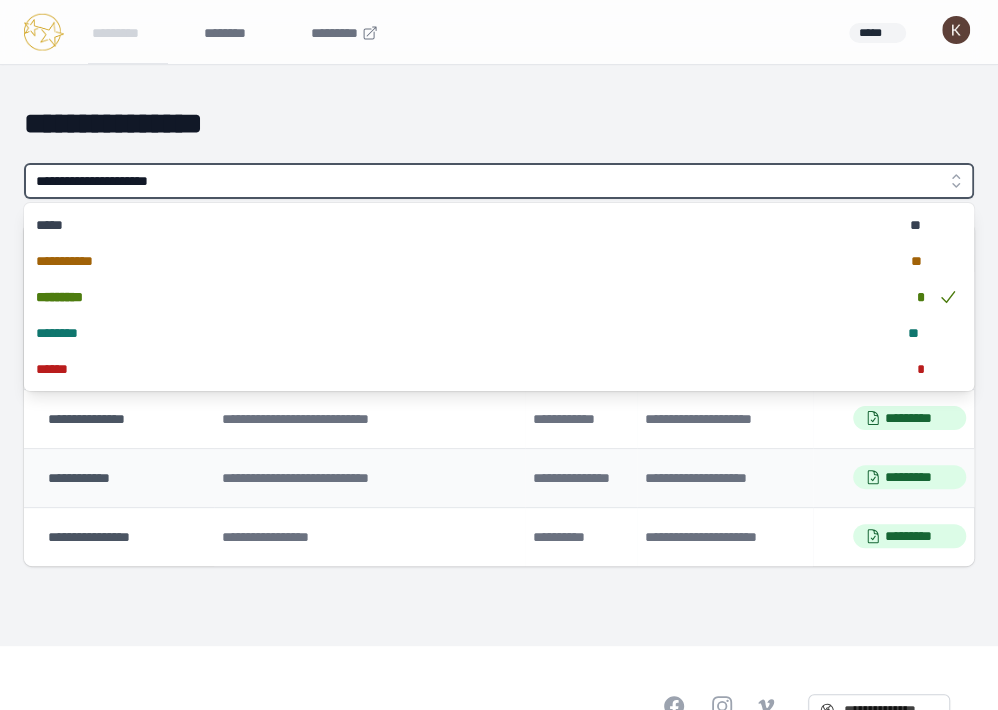 type on "**********" 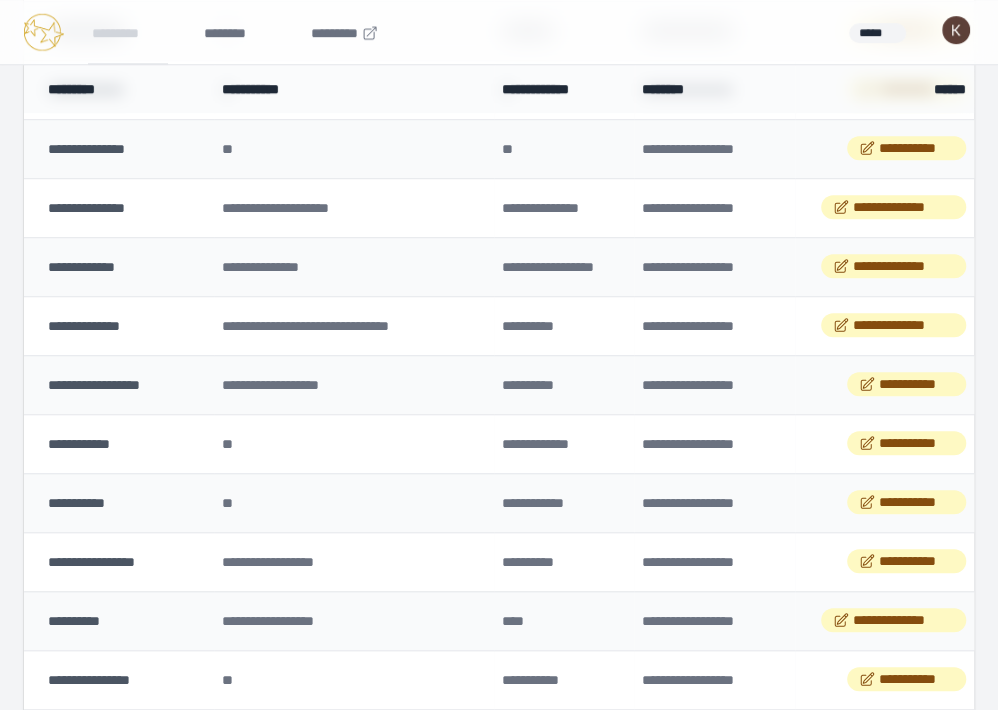scroll, scrollTop: 634, scrollLeft: 0, axis: vertical 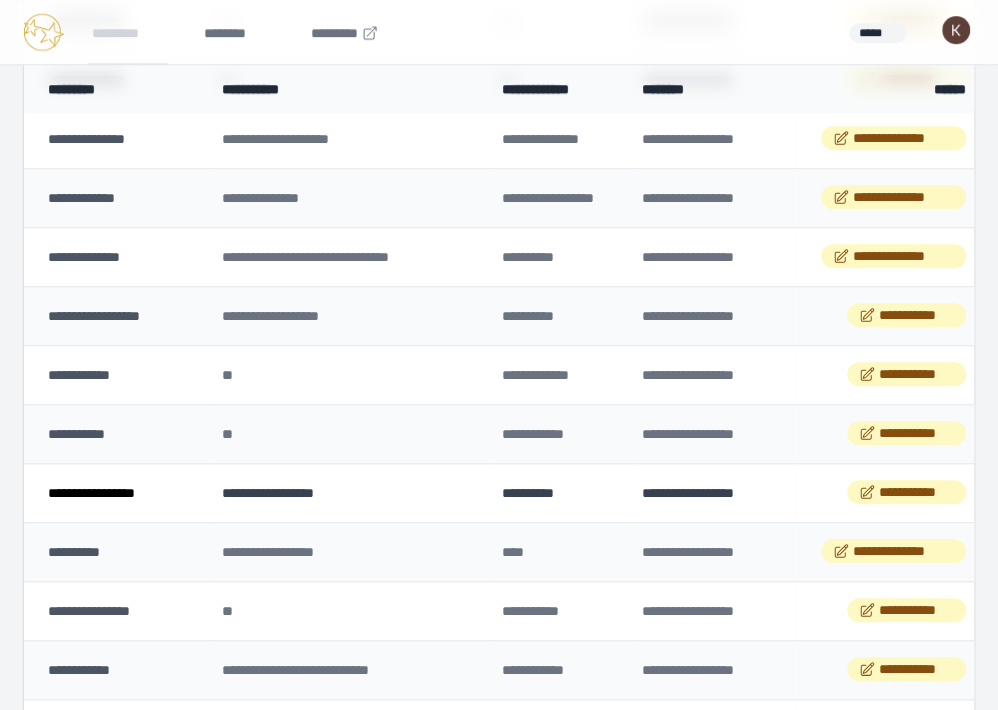 click on "**********" at bounding box center (91, 493) 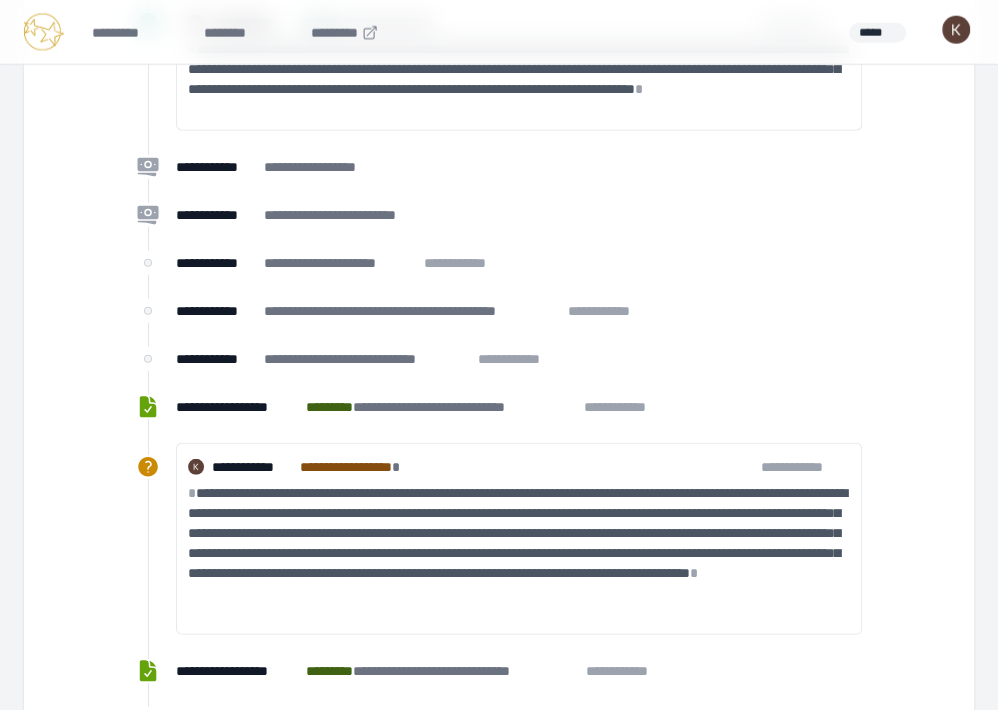 scroll, scrollTop: 2488, scrollLeft: 0, axis: vertical 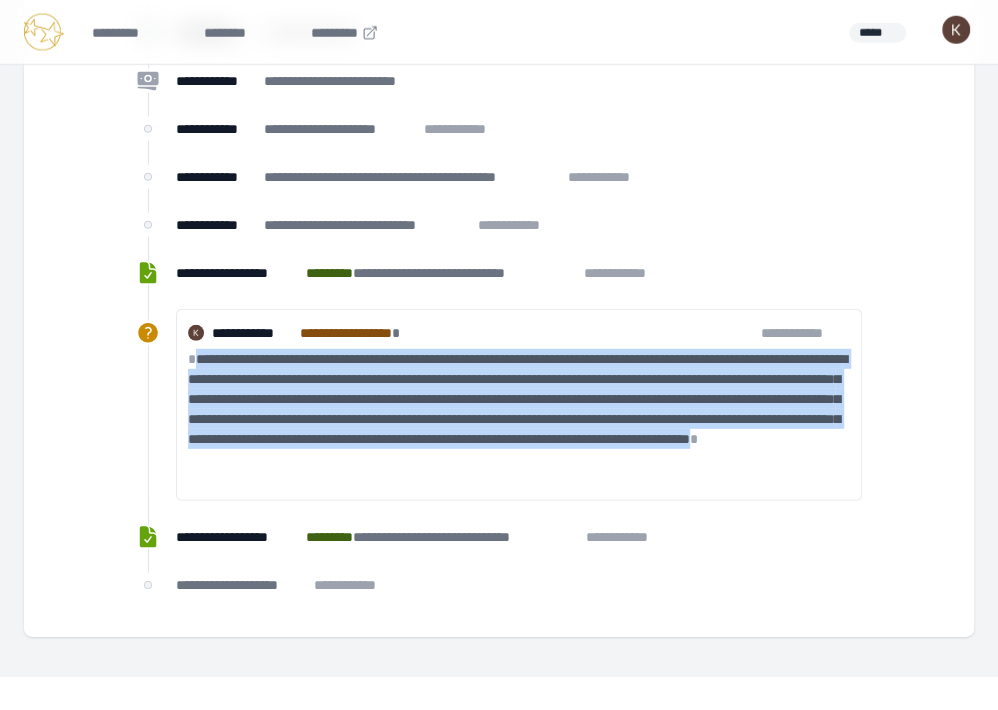 drag, startPoint x: 342, startPoint y: 477, endPoint x: 194, endPoint y: 353, distance: 193.08029 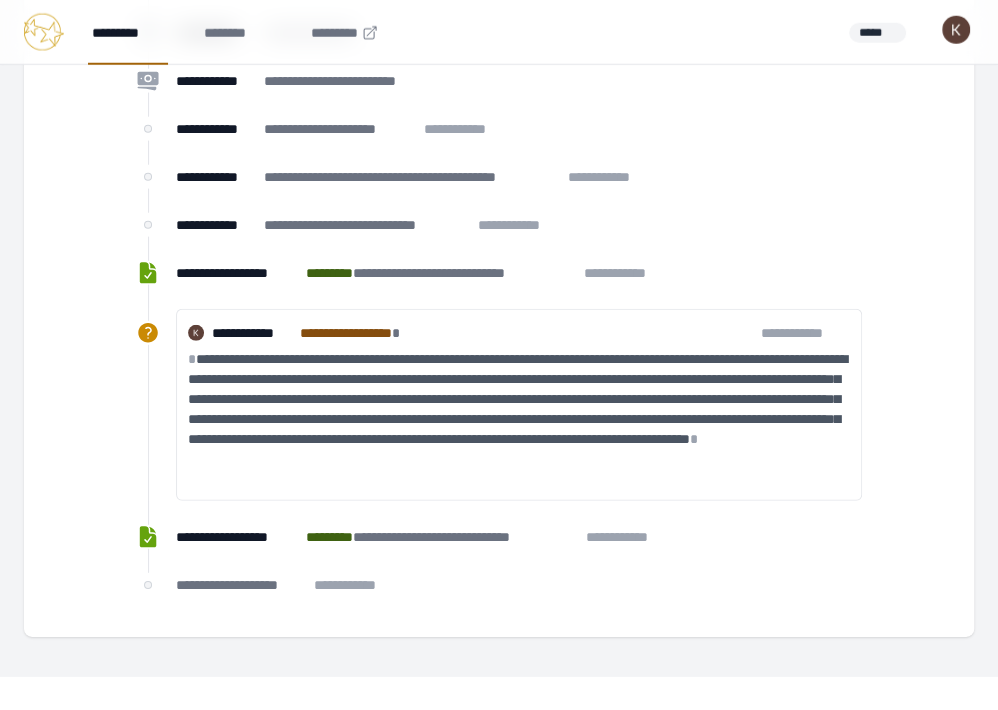click on "*********" at bounding box center [128, 32] 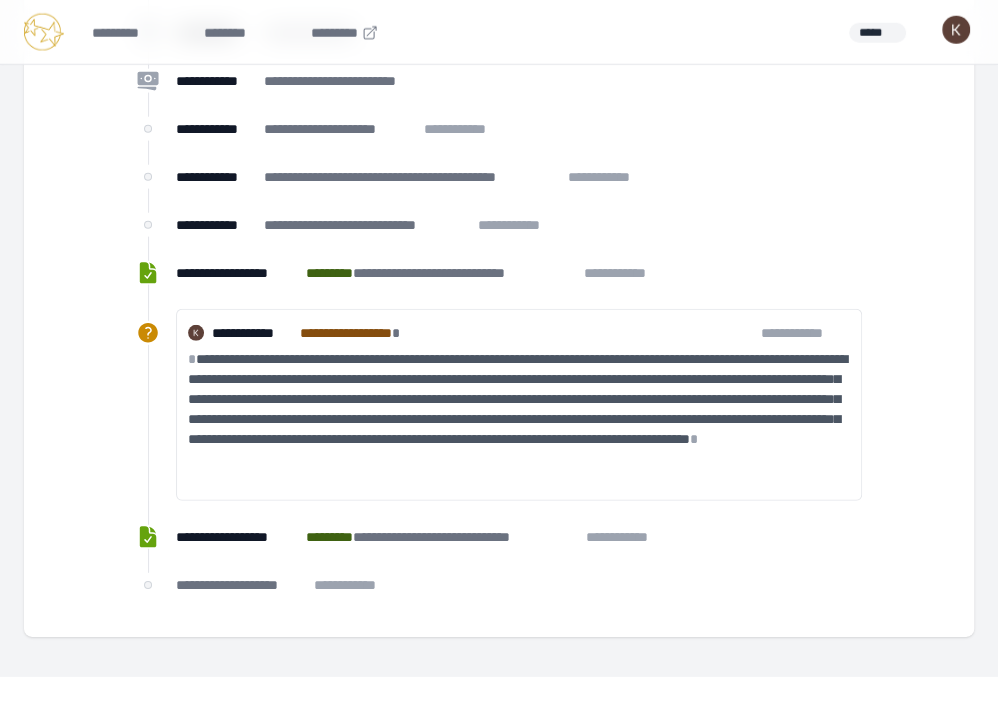 scroll, scrollTop: 0, scrollLeft: 0, axis: both 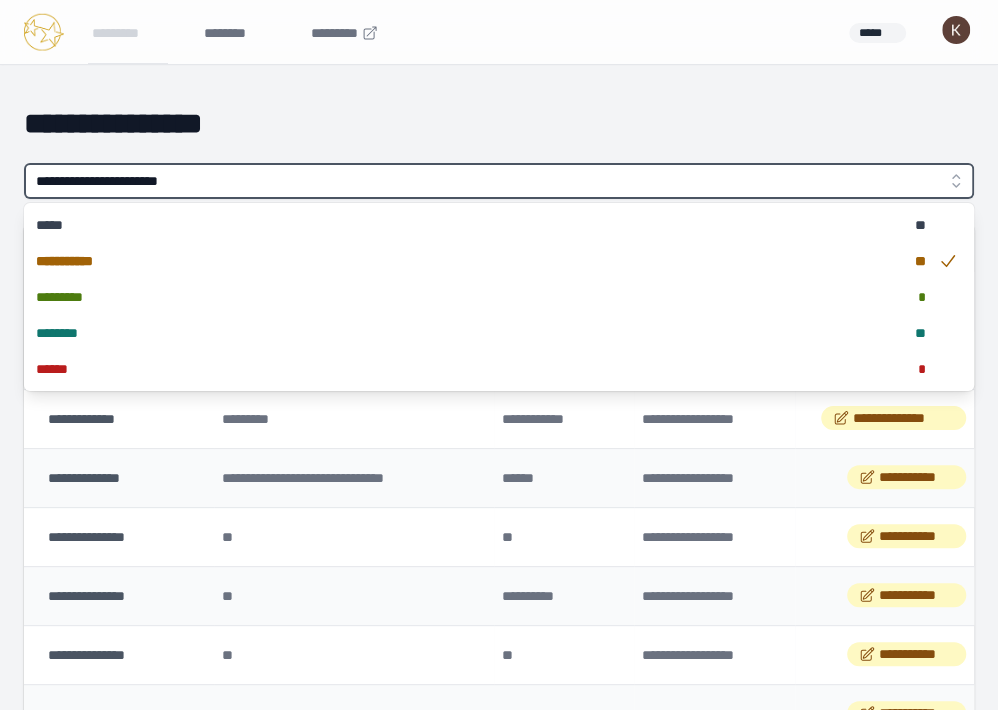 click on "**********" at bounding box center [499, 181] 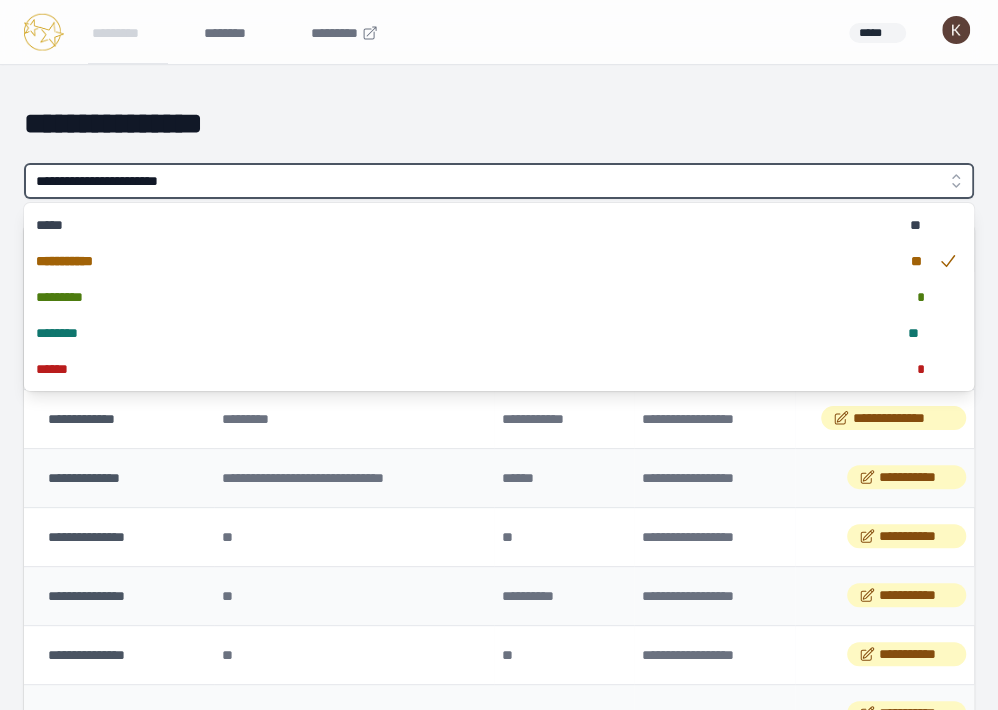 type on "**********" 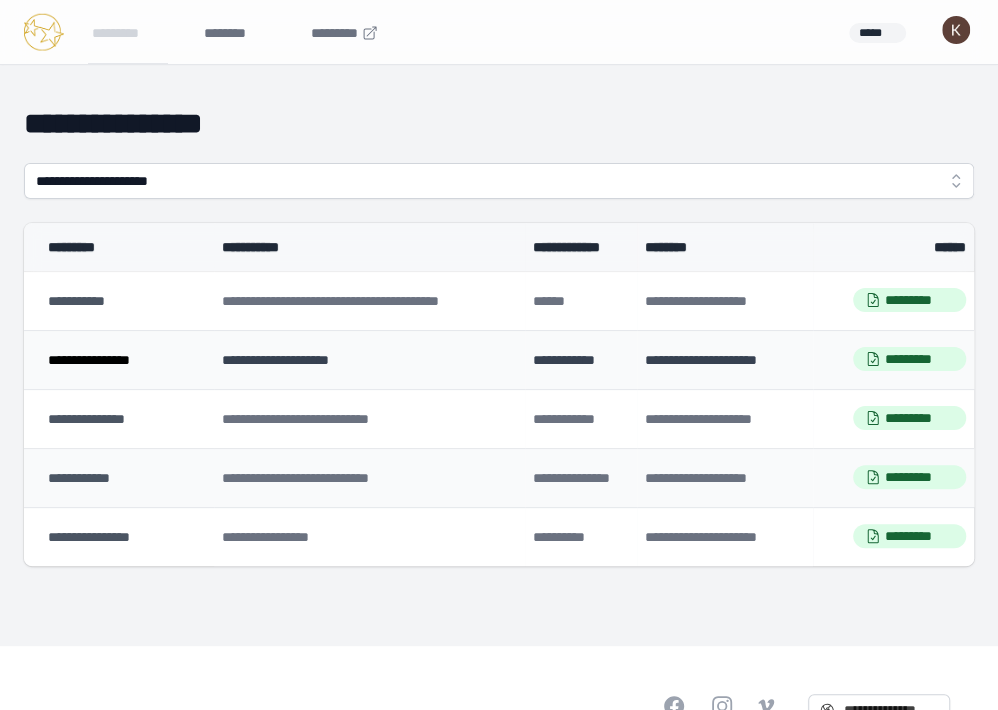 click on "**********" at bounding box center [89, 360] 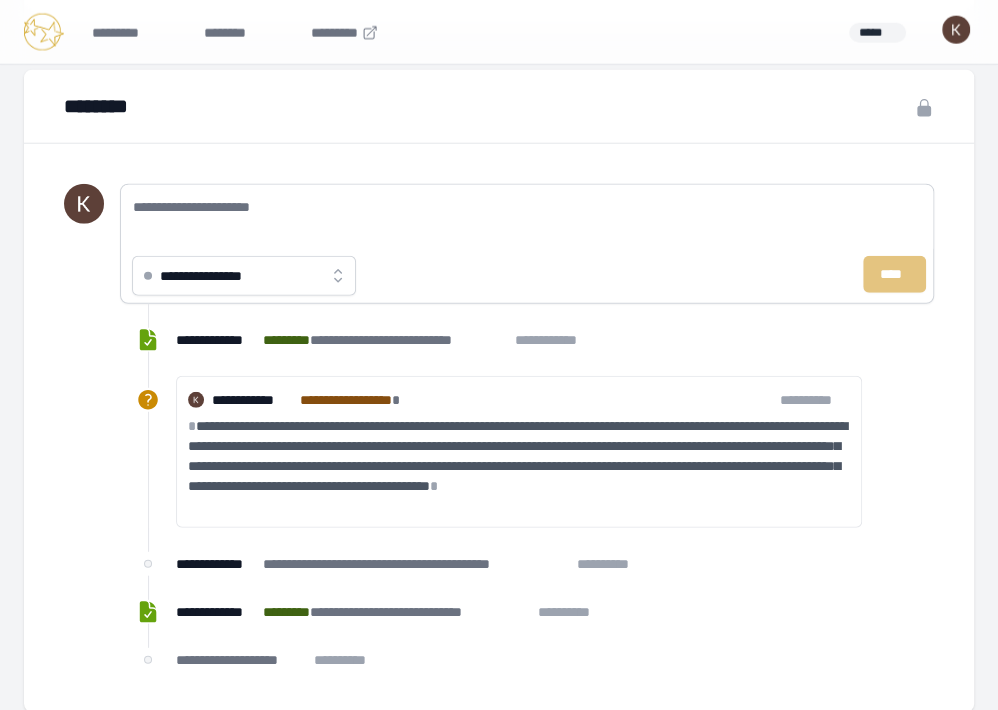 scroll, scrollTop: 2353, scrollLeft: 0, axis: vertical 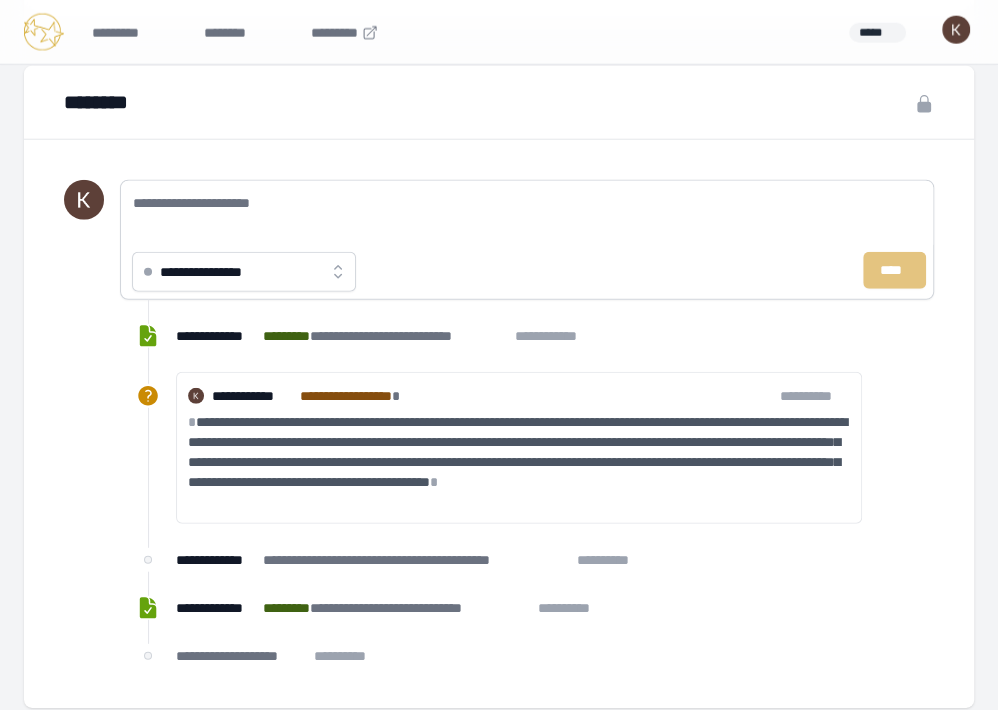 click on "**********" at bounding box center (519, 460) 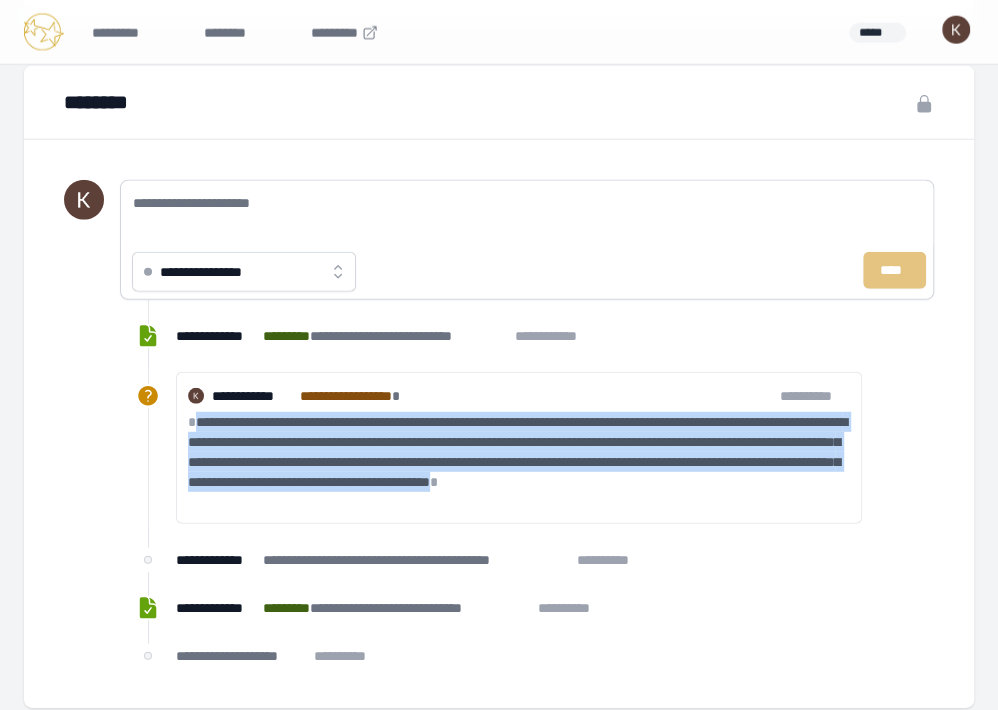 drag, startPoint x: 492, startPoint y: 499, endPoint x: 196, endPoint y: 418, distance: 306.88272 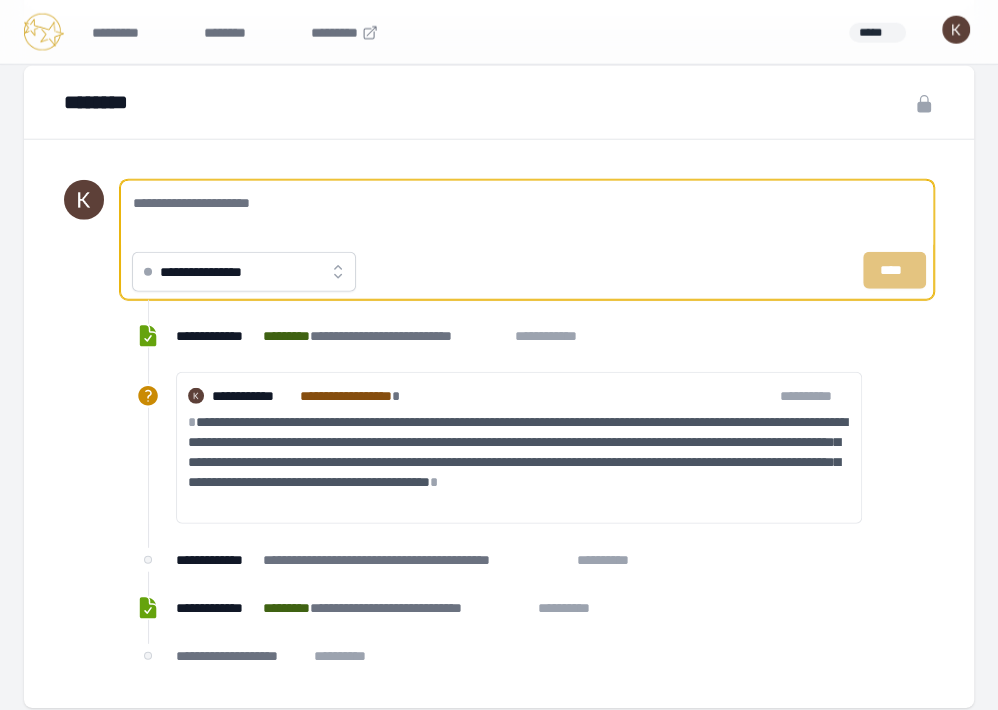 click on "**********" at bounding box center [527, 213] 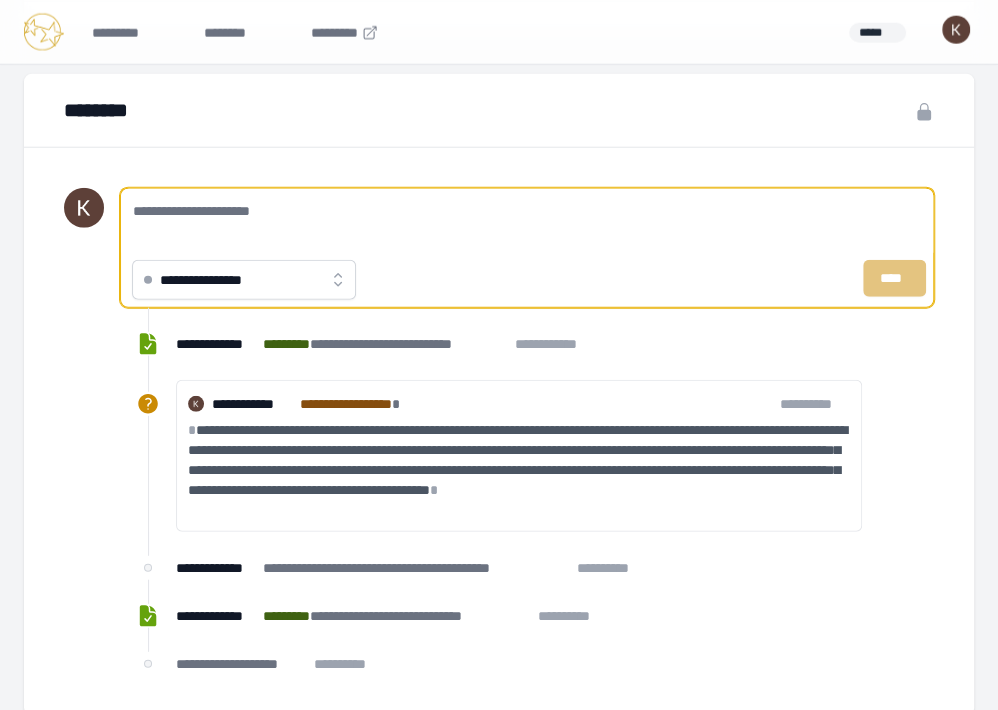 scroll, scrollTop: 2341, scrollLeft: 0, axis: vertical 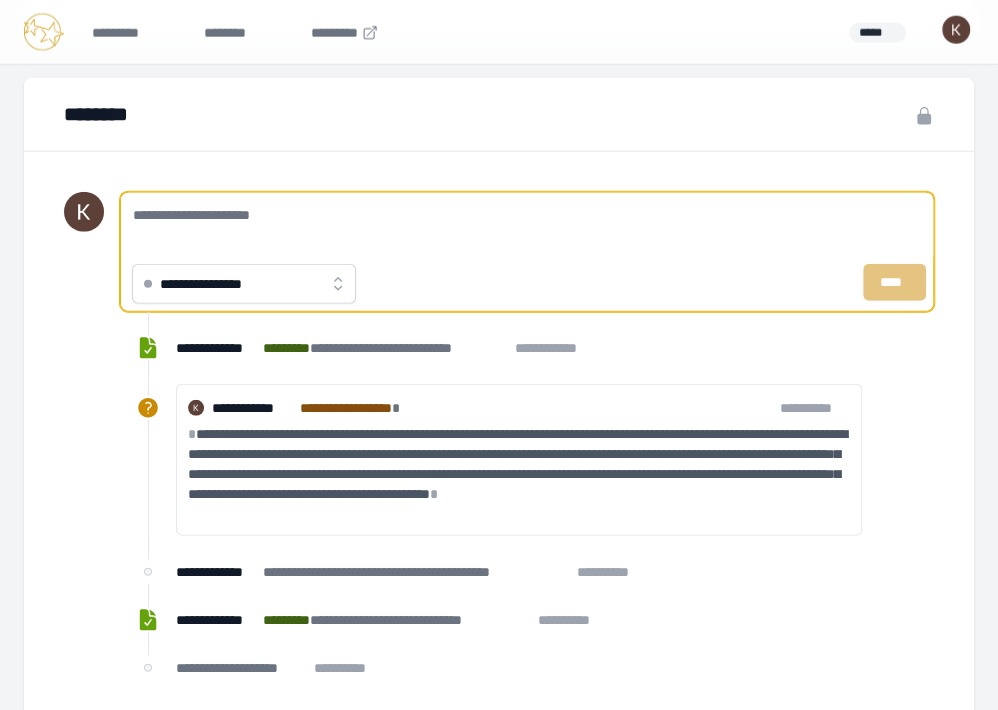 paste on "**********" 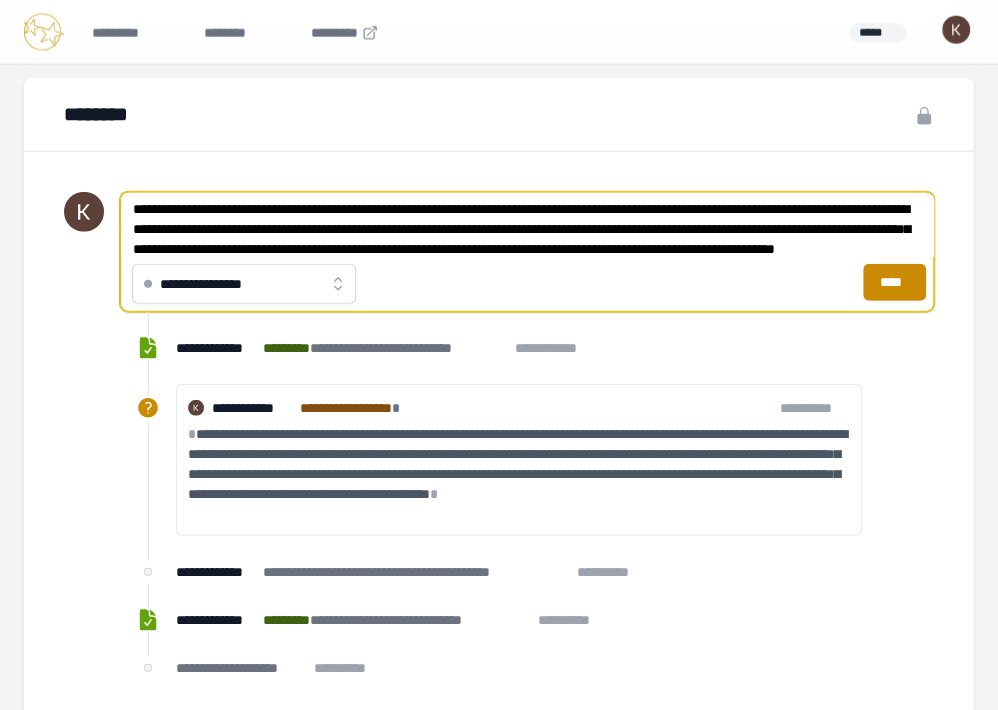 scroll, scrollTop: 0, scrollLeft: 0, axis: both 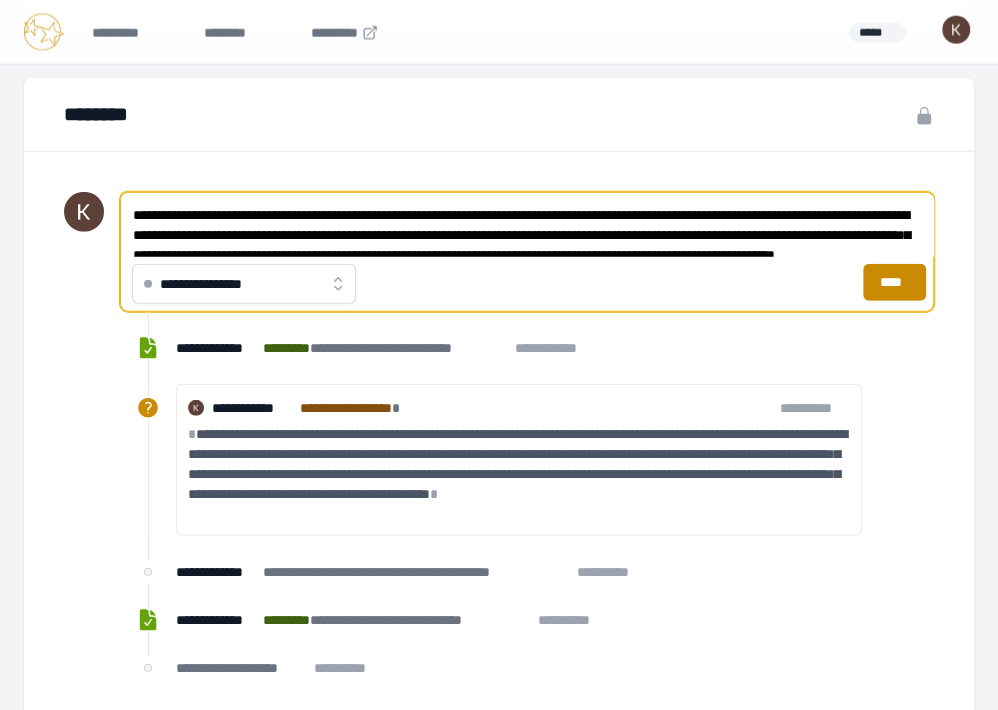 click on "**********" at bounding box center [527, 225] 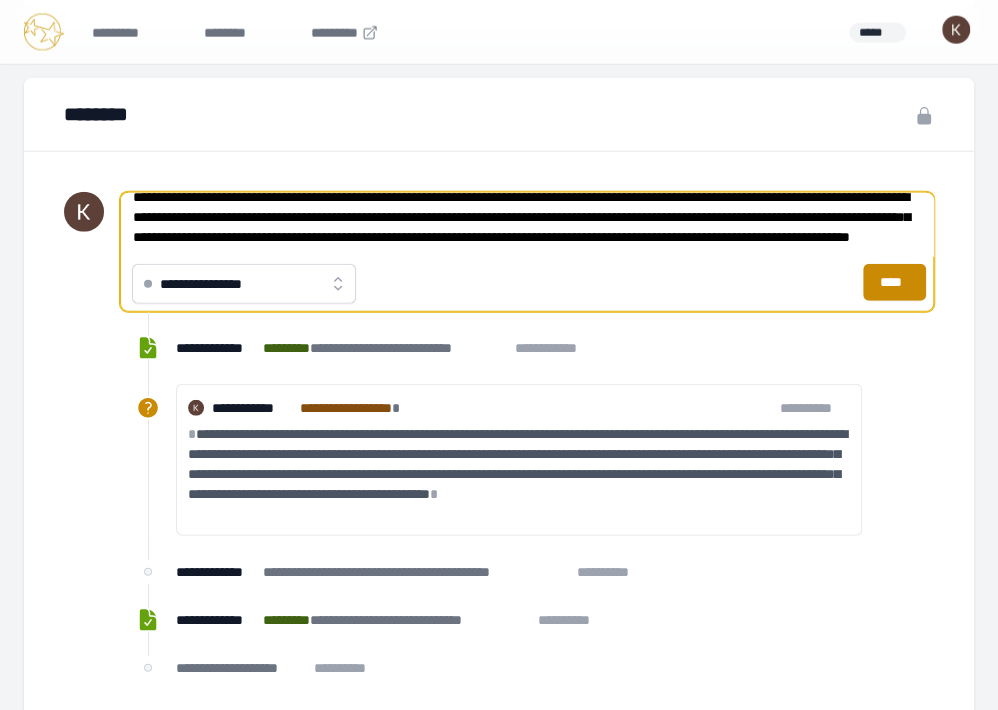 scroll, scrollTop: 34, scrollLeft: 0, axis: vertical 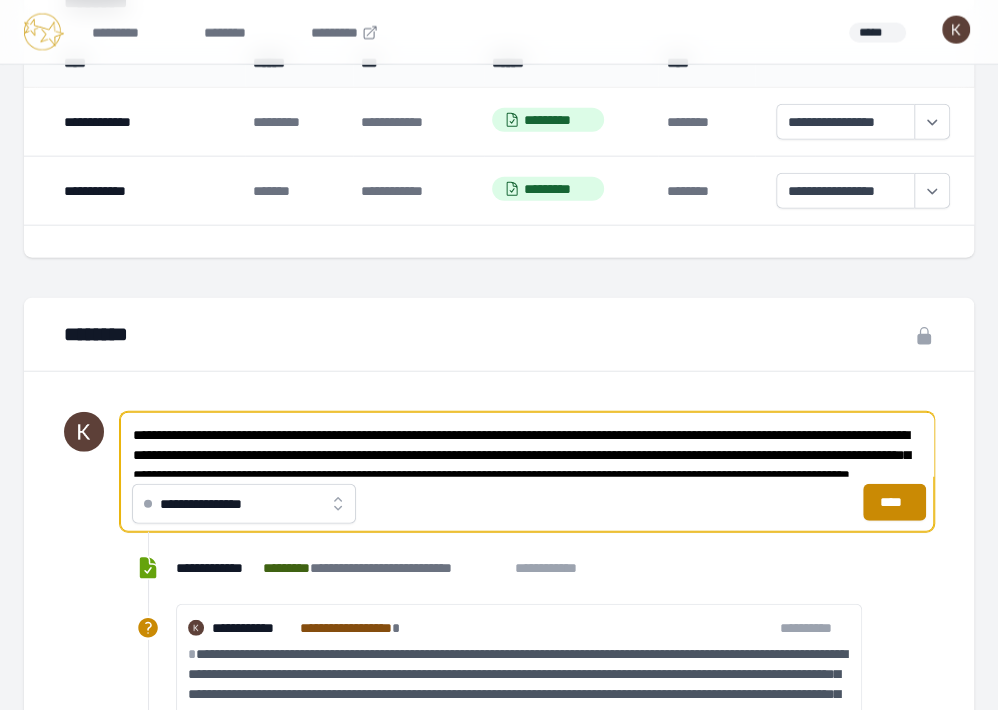drag, startPoint x: 419, startPoint y: 439, endPoint x: 700, endPoint y: 419, distance: 281.71085 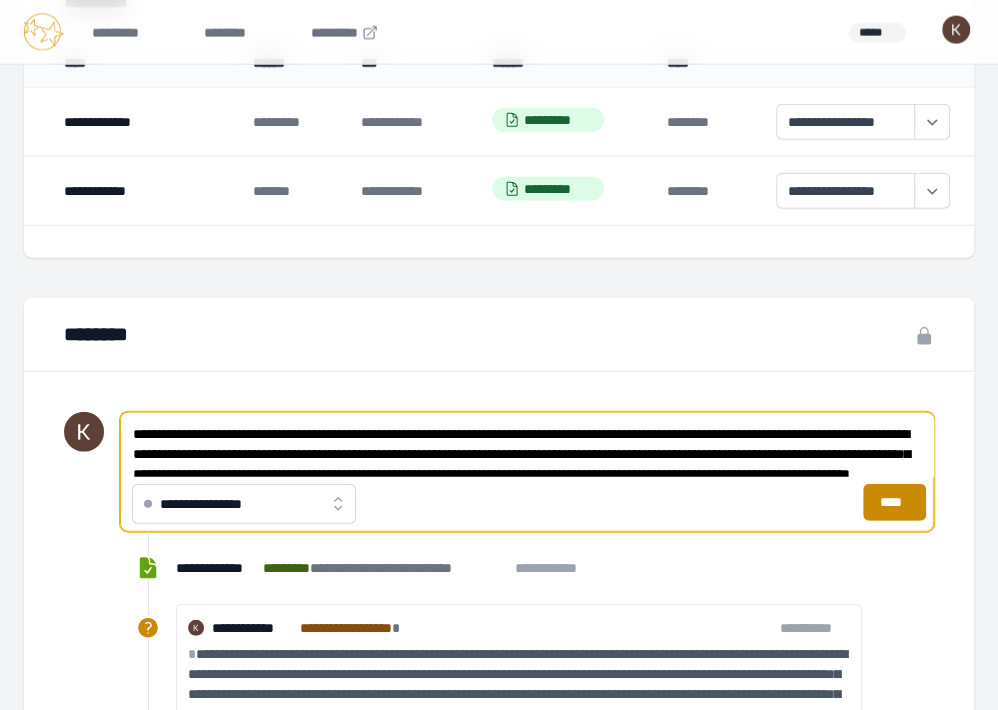 scroll, scrollTop: 1, scrollLeft: 0, axis: vertical 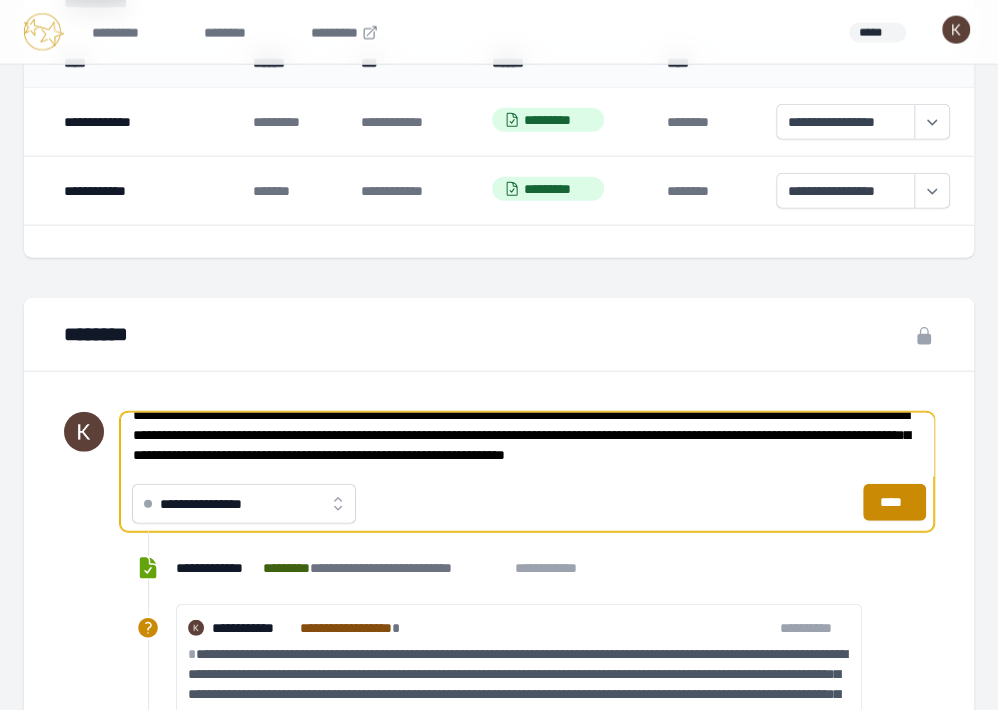 type on "**********" 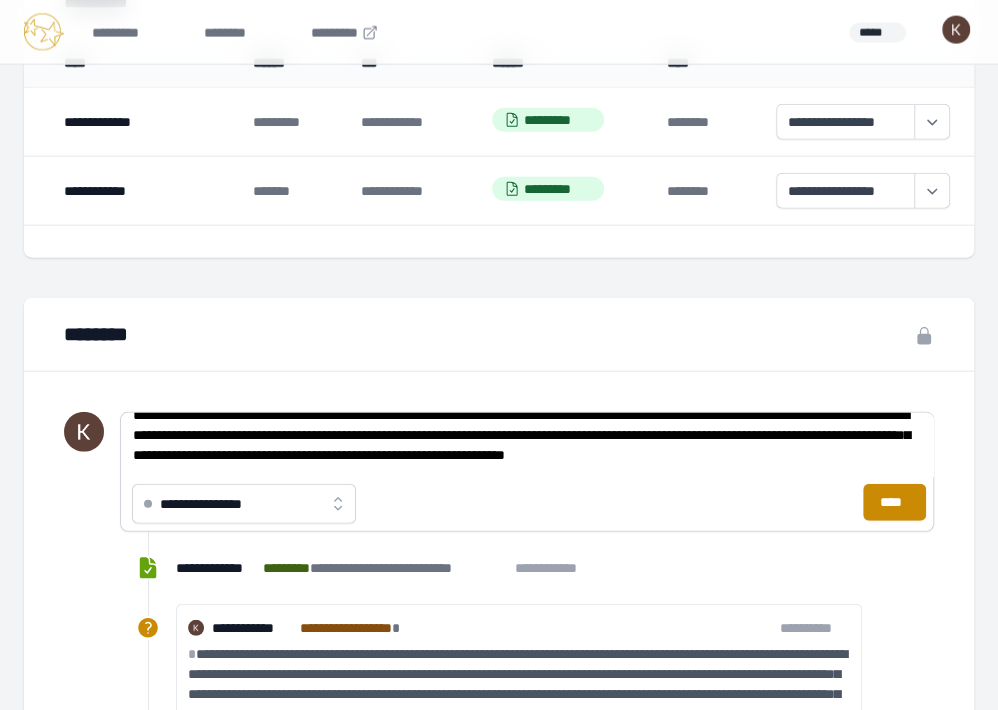 click on "**********" at bounding box center [244, 504] 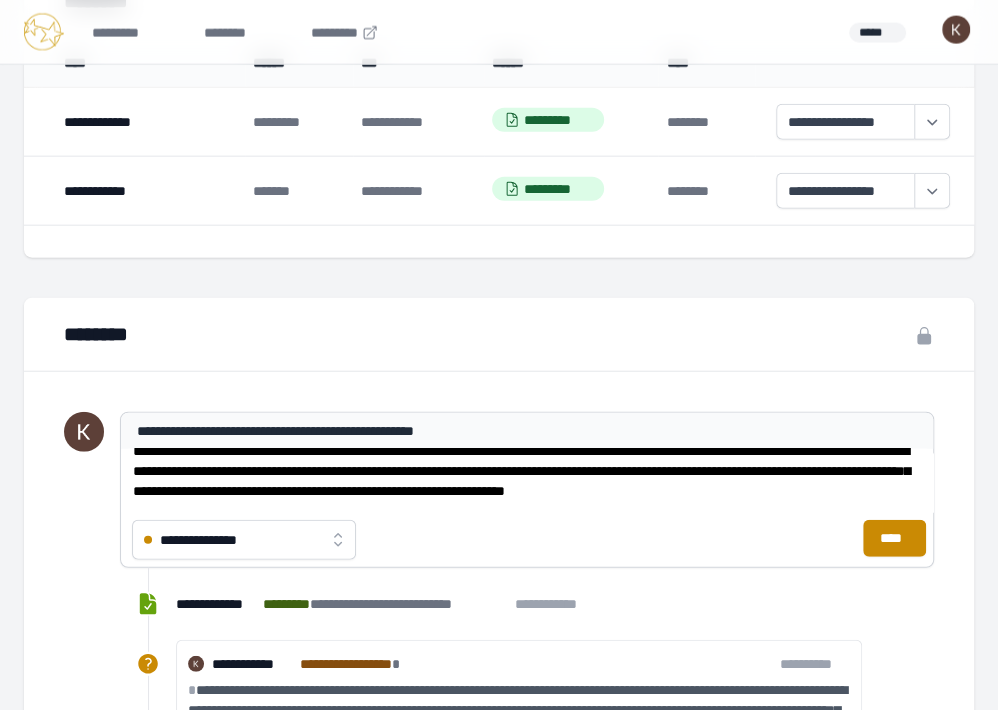 scroll, scrollTop: 2213, scrollLeft: 0, axis: vertical 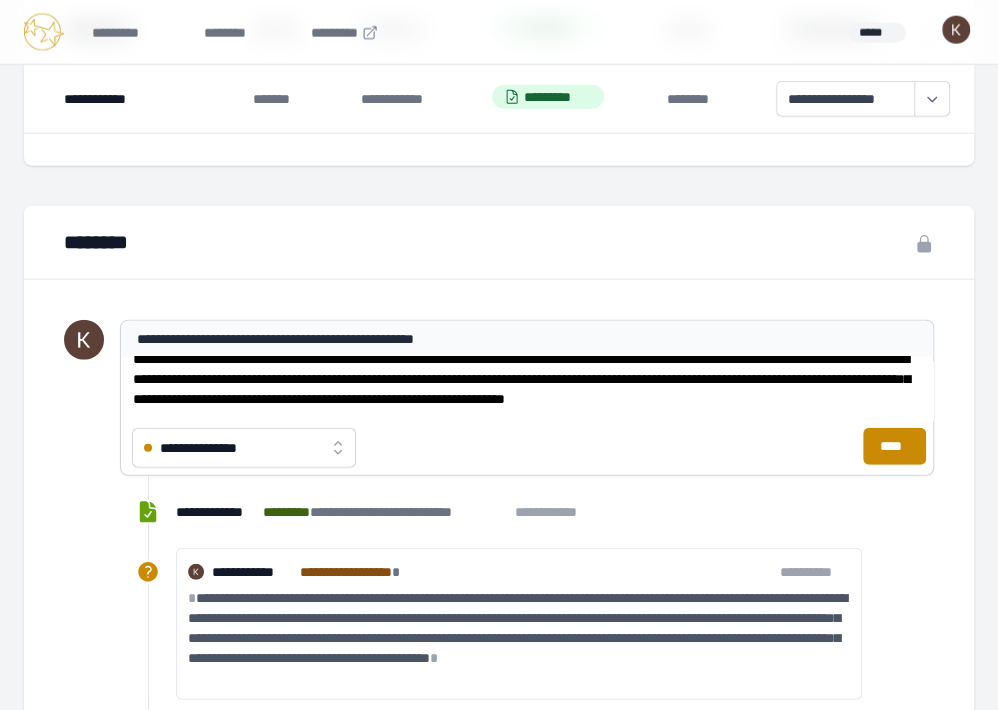 click on "**********" at bounding box center [385, 512] 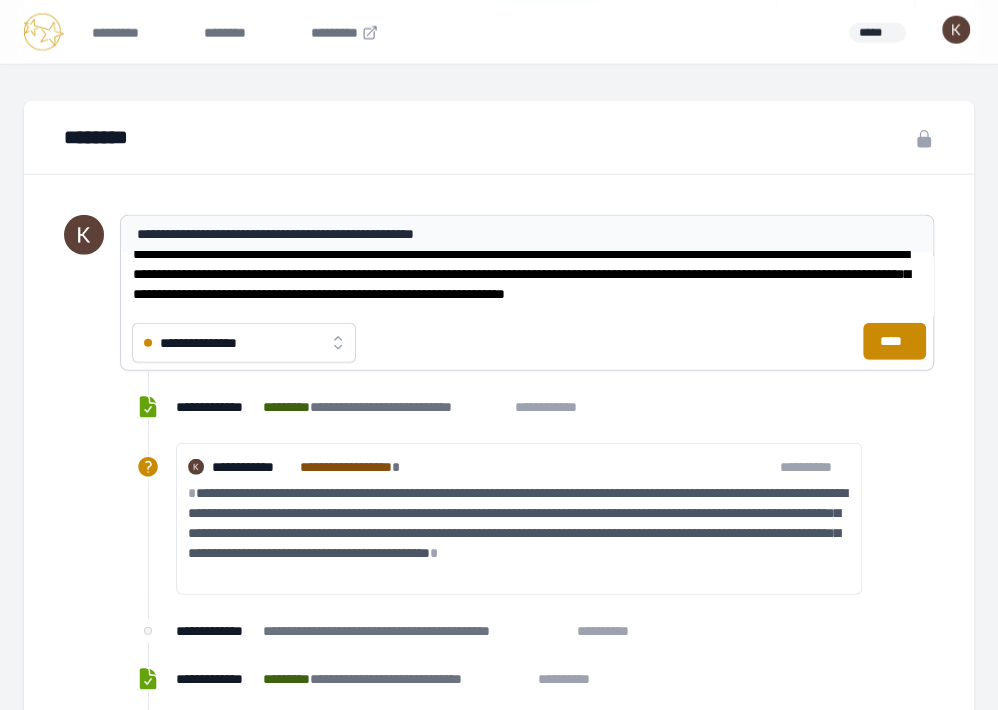 scroll, scrollTop: 2334, scrollLeft: 0, axis: vertical 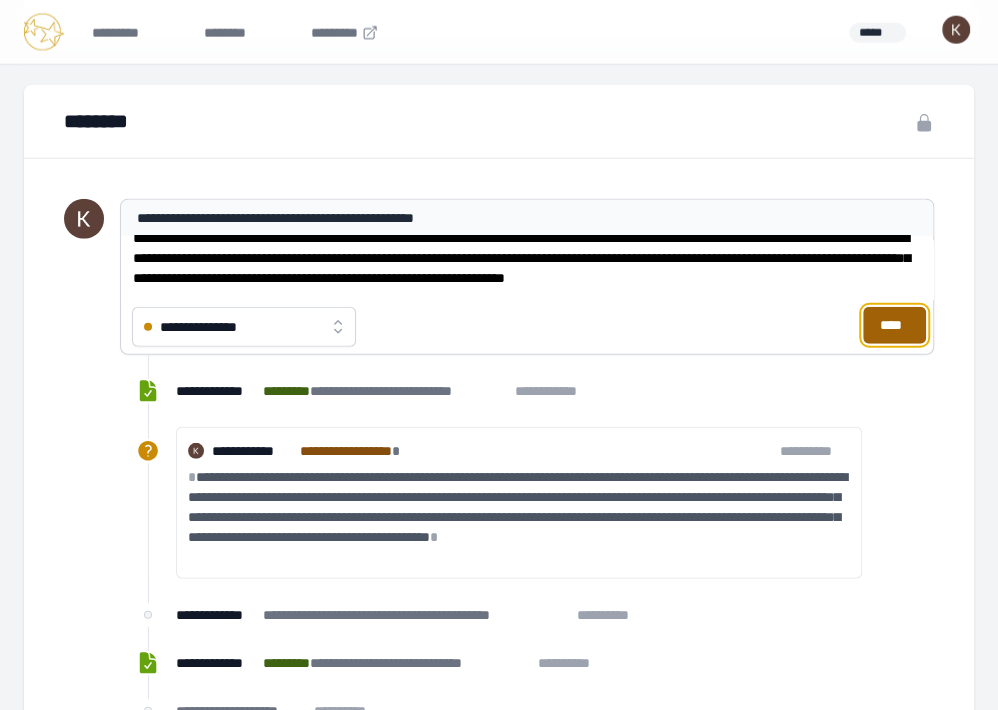 click on "****" at bounding box center [894, 325] 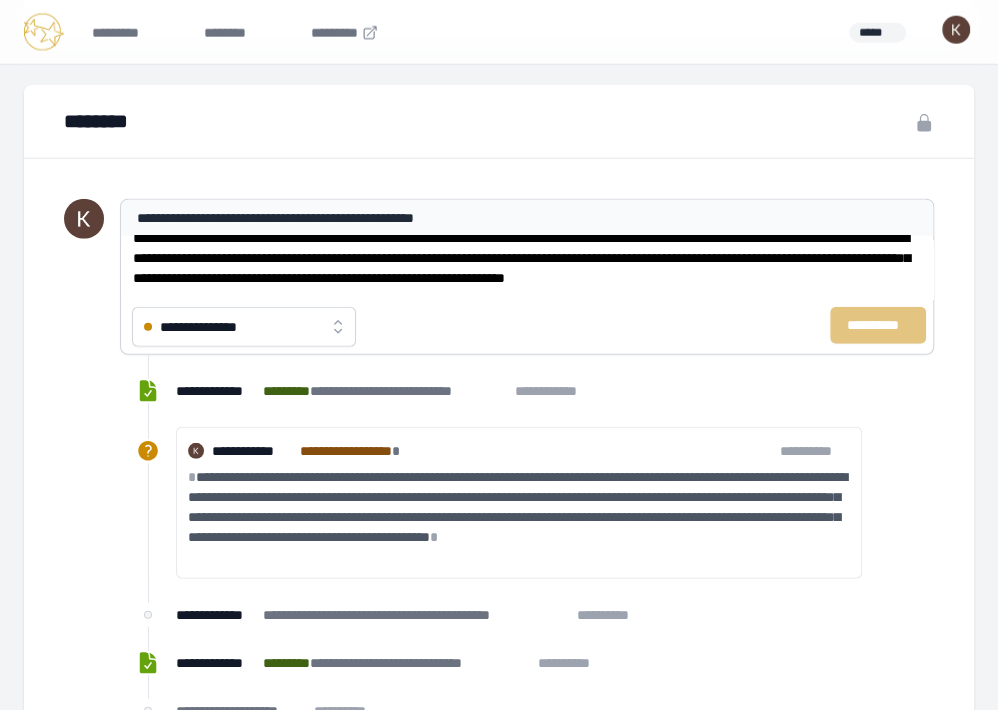 type 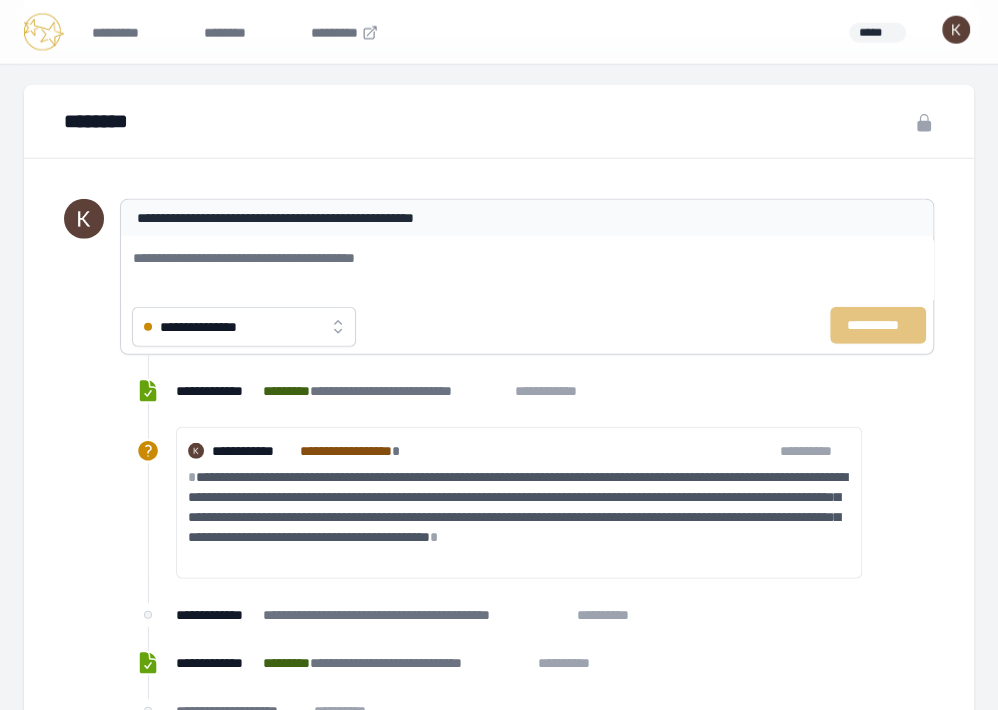 scroll, scrollTop: 0, scrollLeft: 0, axis: both 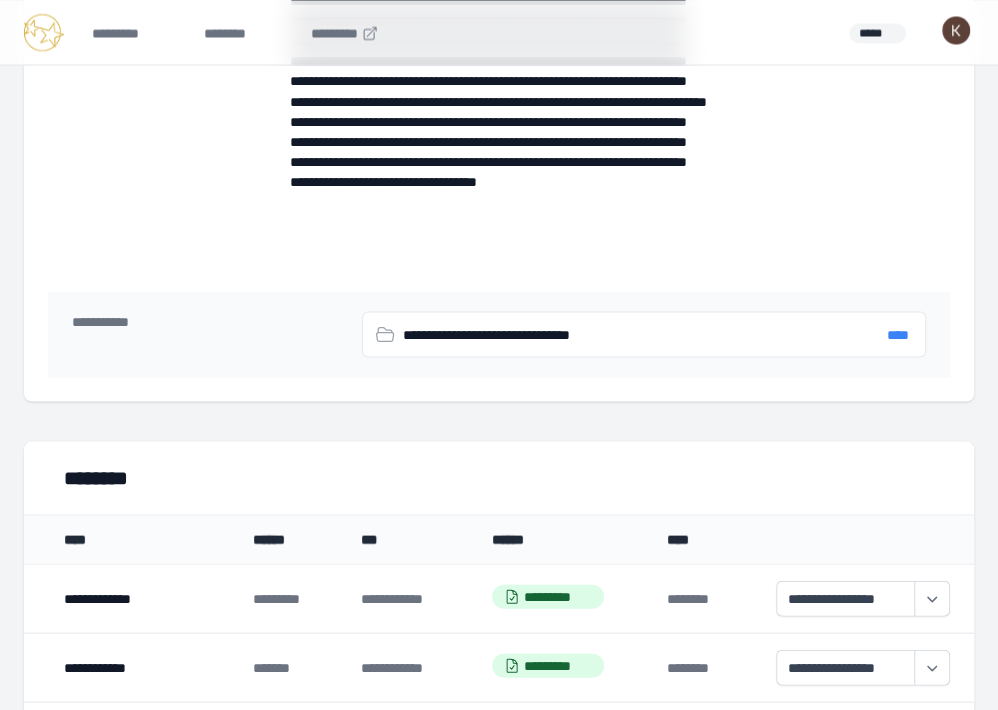 click on "****" at bounding box center (898, 334) 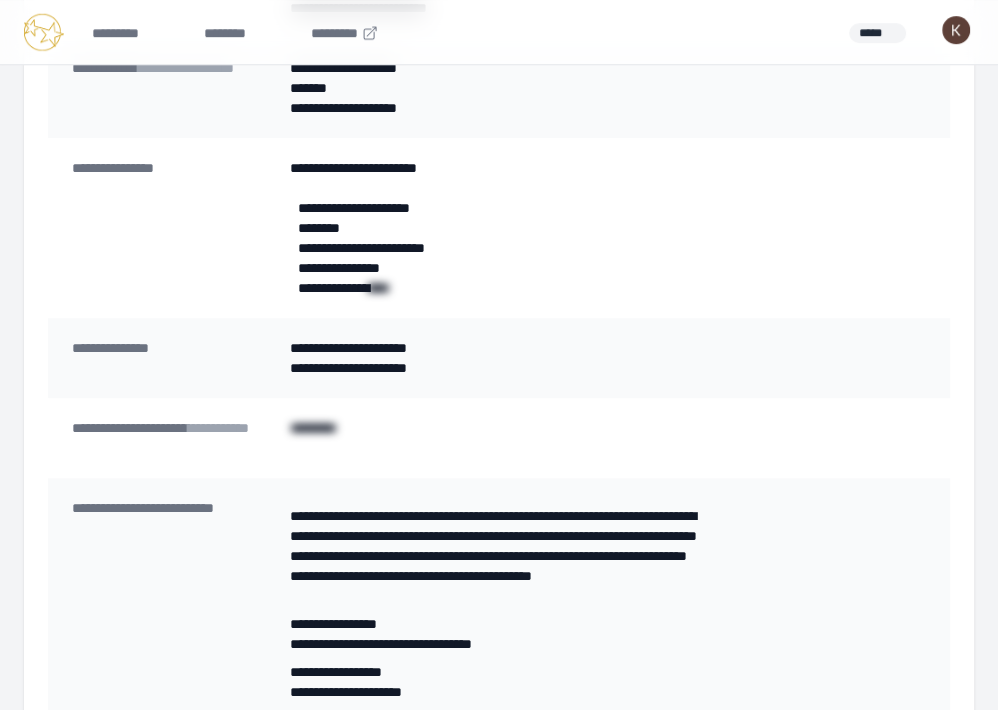 scroll, scrollTop: 0, scrollLeft: 0, axis: both 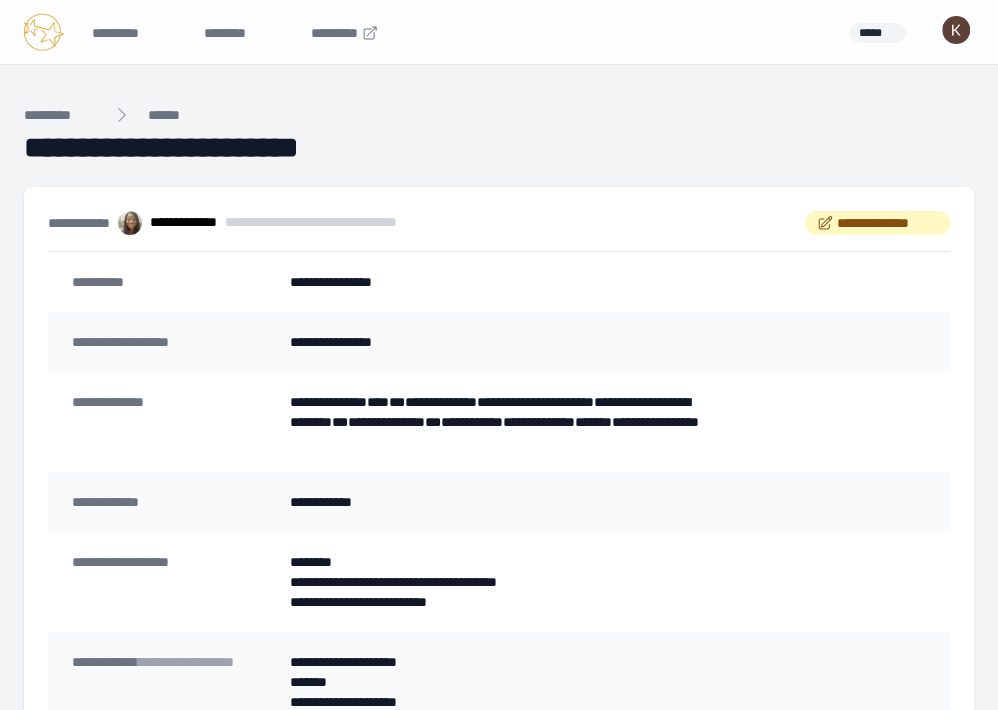click on "**********" at bounding box center (499, 148) 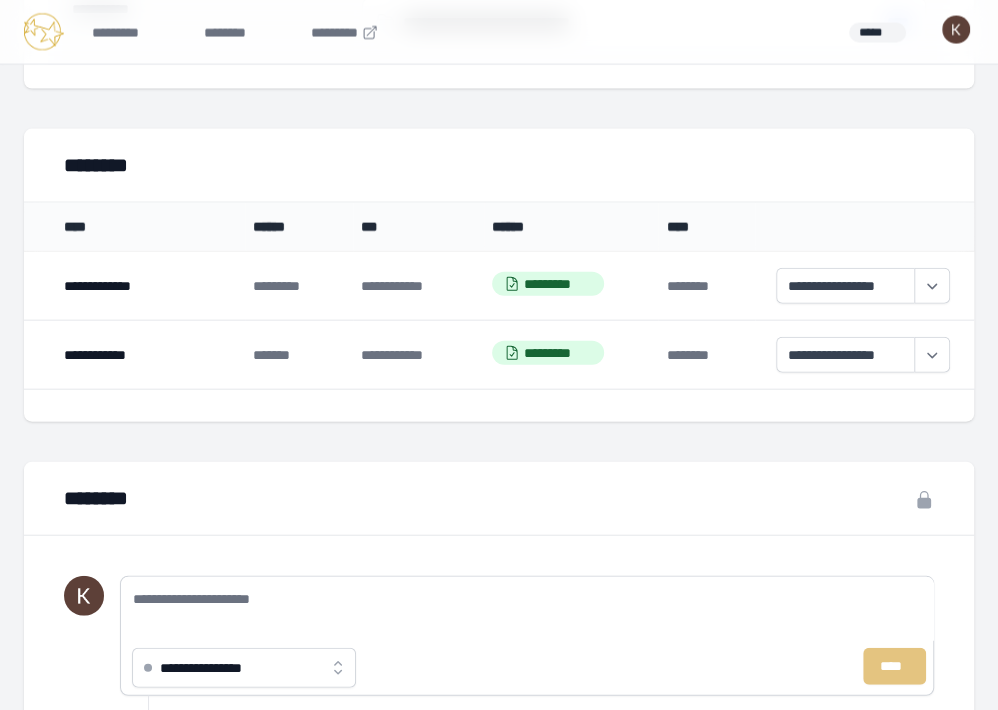 scroll, scrollTop: 1962, scrollLeft: 0, axis: vertical 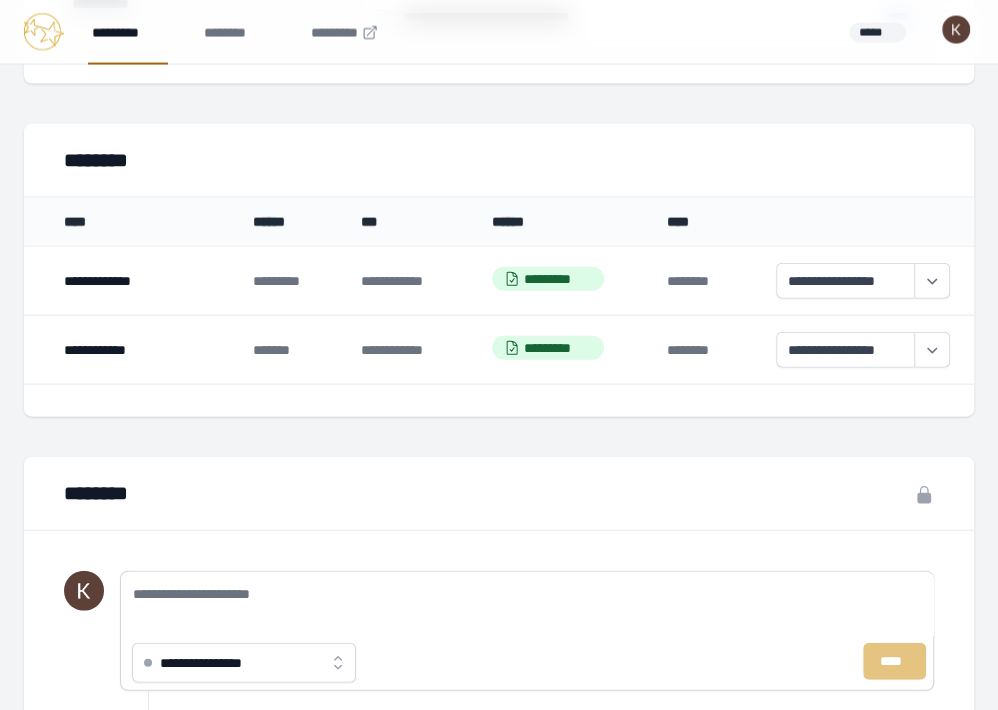 click on "*********" at bounding box center (128, 32) 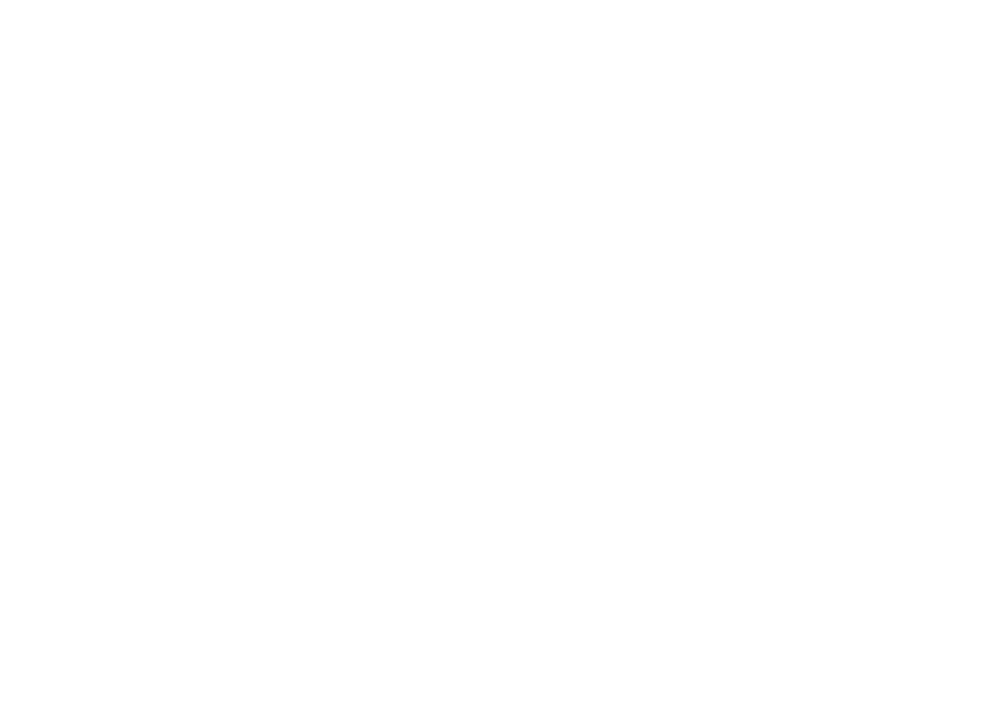 scroll, scrollTop: 0, scrollLeft: 0, axis: both 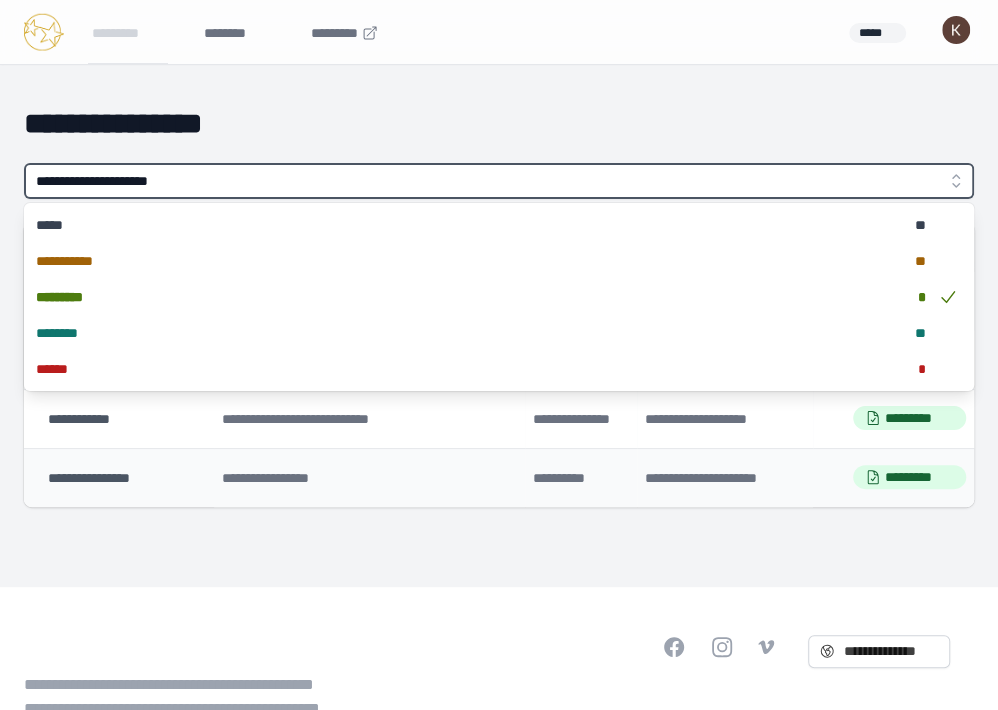 click on "**********" at bounding box center [499, 181] 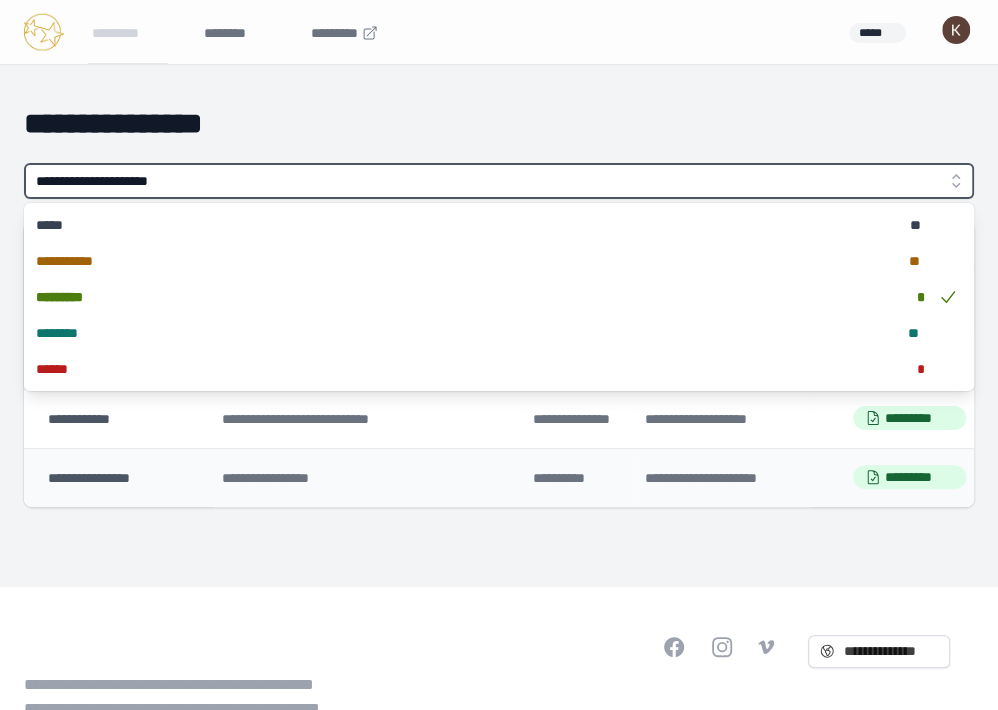 type on "**********" 